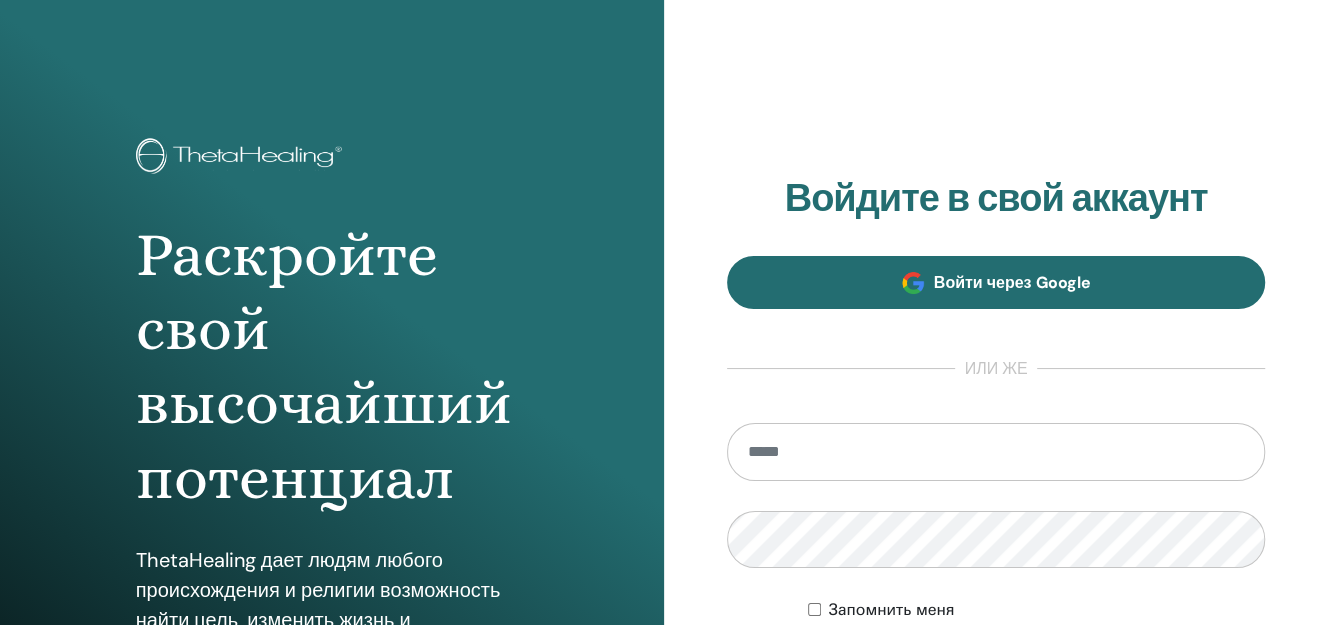 scroll, scrollTop: 333, scrollLeft: 0, axis: vertical 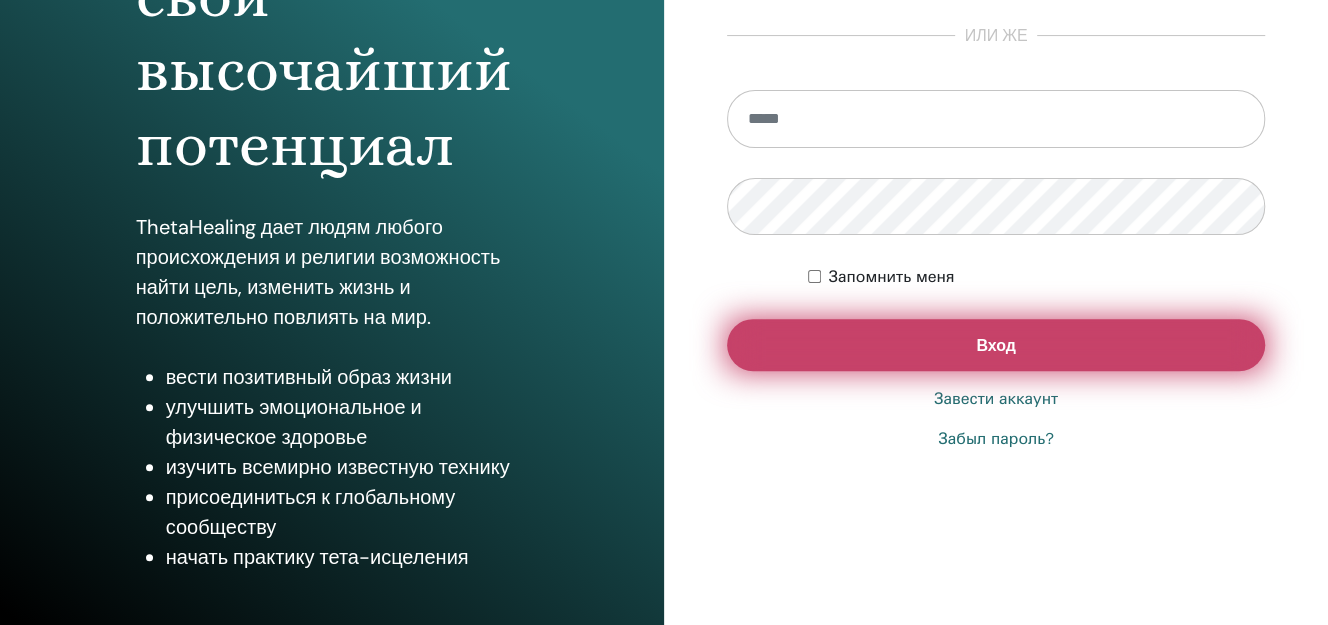 type on "**********" 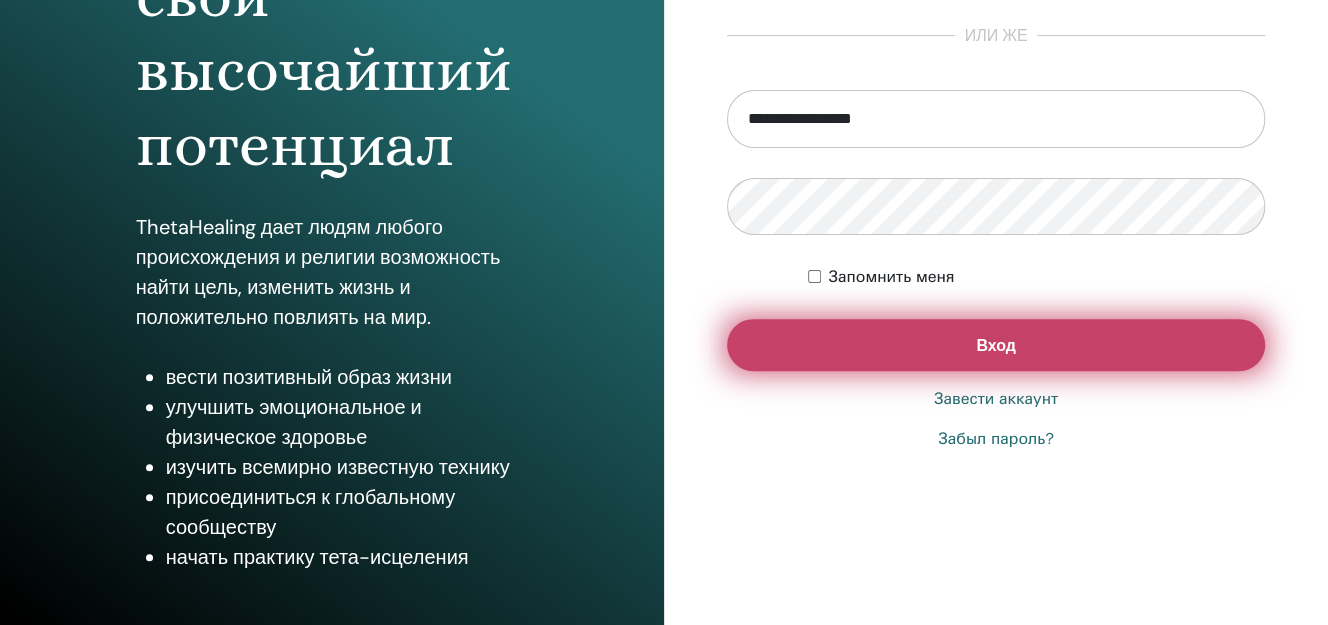 click on "Вход" at bounding box center (996, 345) 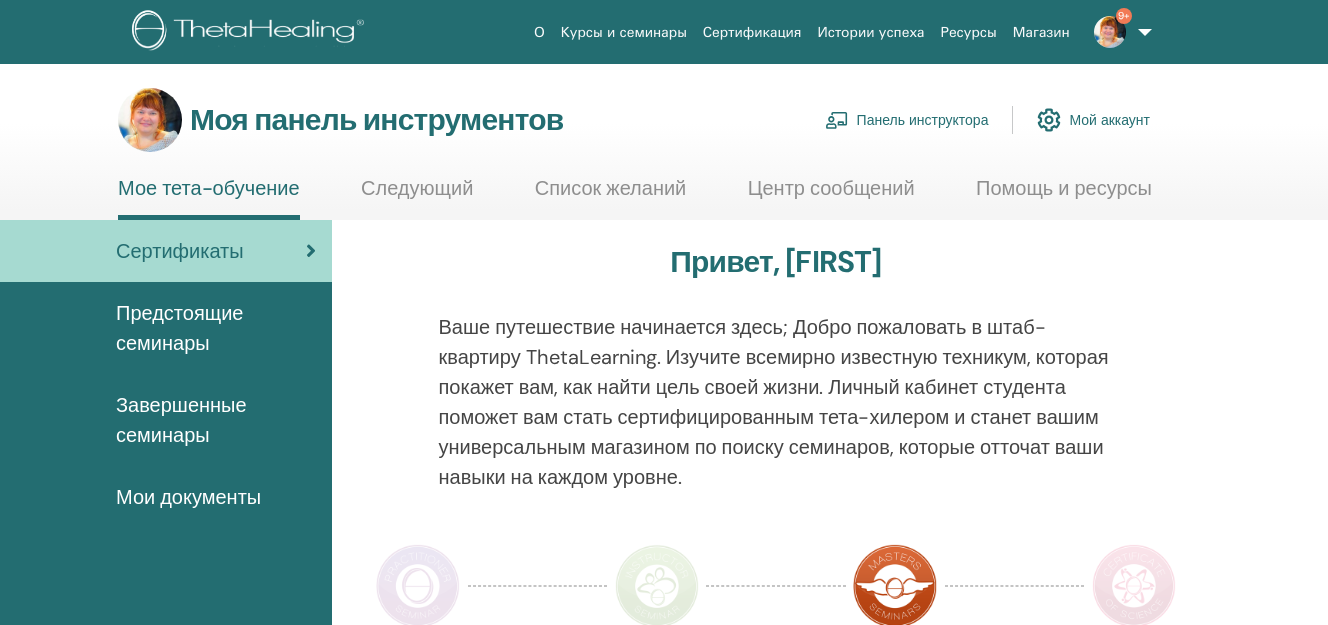 scroll, scrollTop: 0, scrollLeft: 0, axis: both 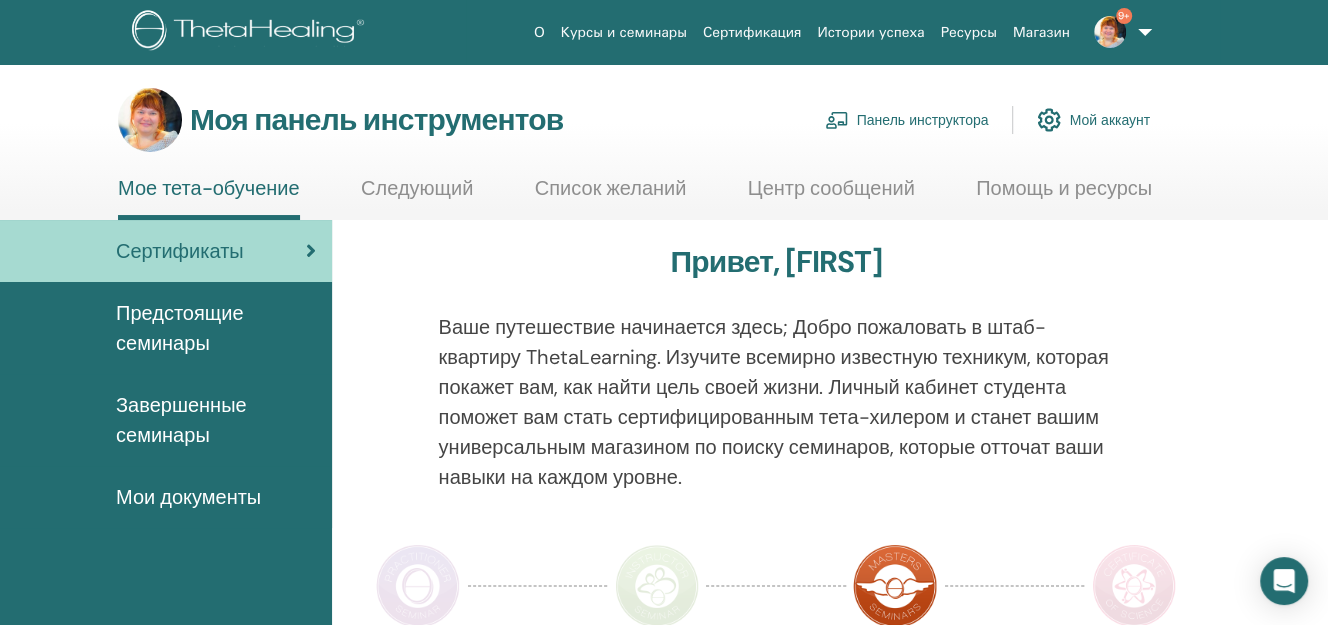 click on "Панель инструктора" at bounding box center [923, 121] 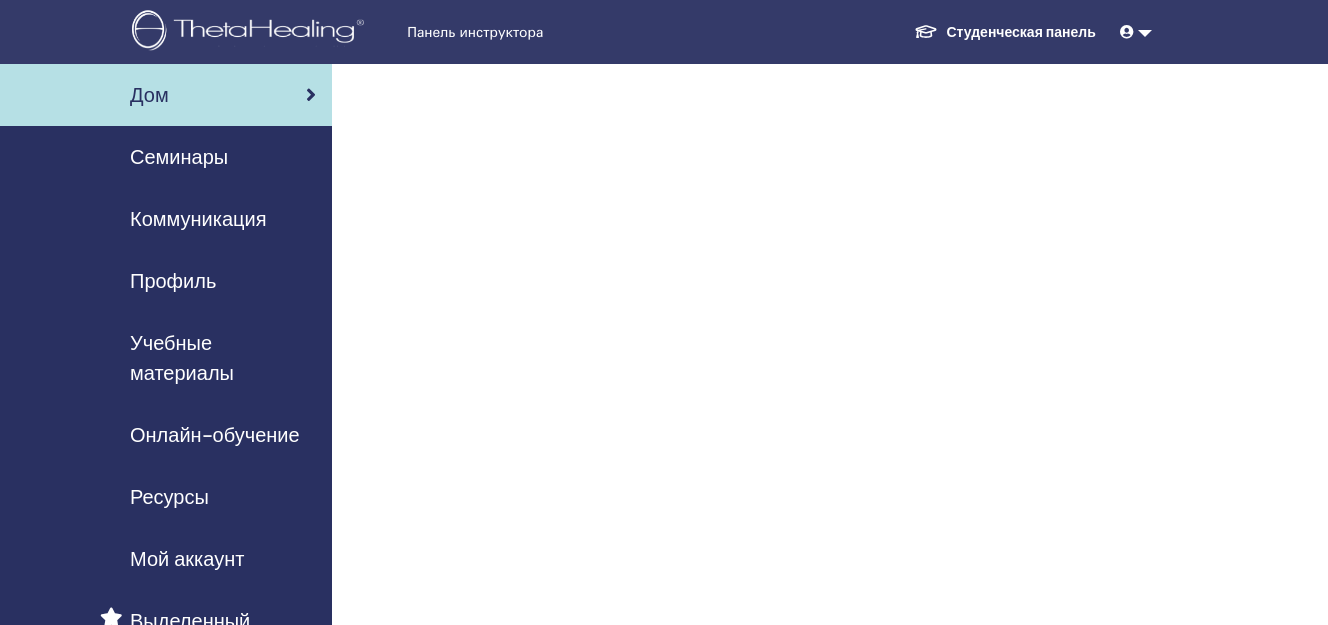scroll, scrollTop: 0, scrollLeft: 0, axis: both 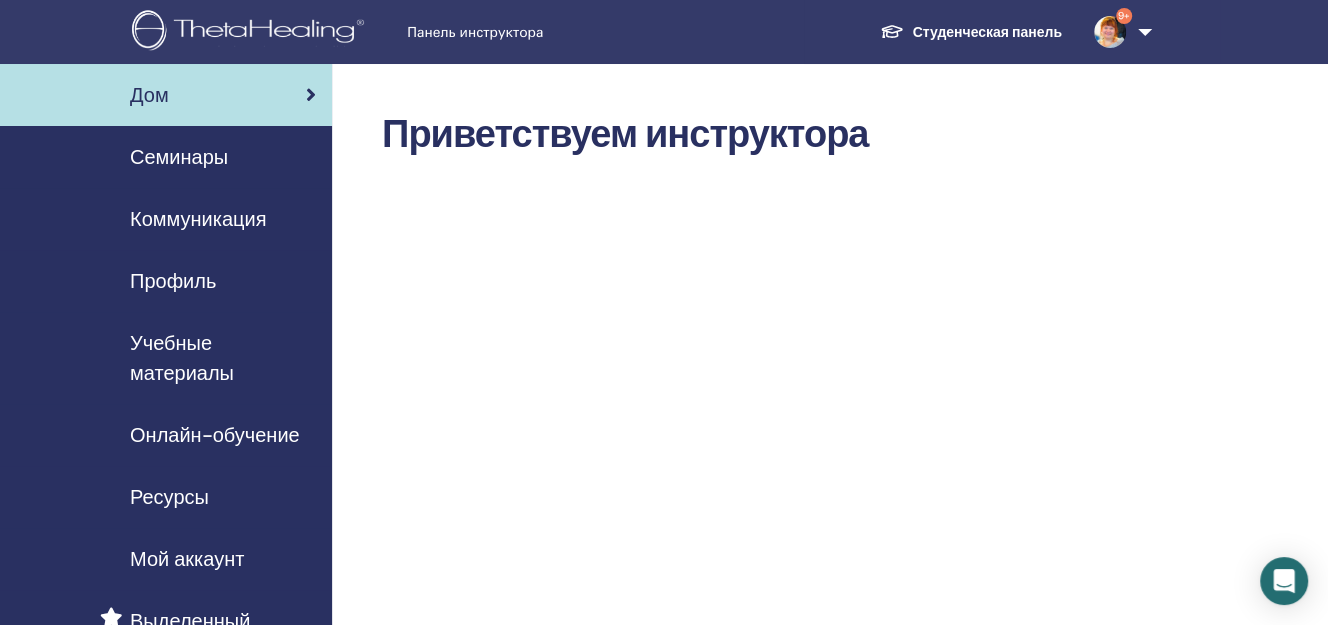 click on "Семинары" at bounding box center (179, 157) 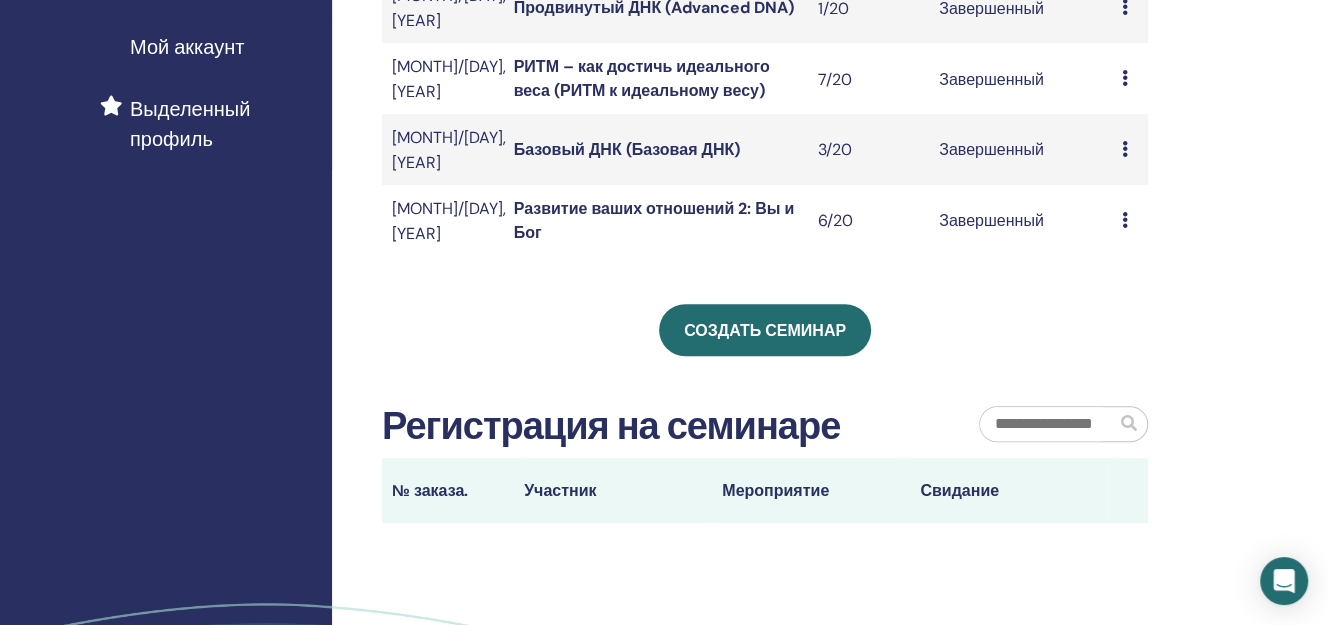 scroll, scrollTop: 555, scrollLeft: 0, axis: vertical 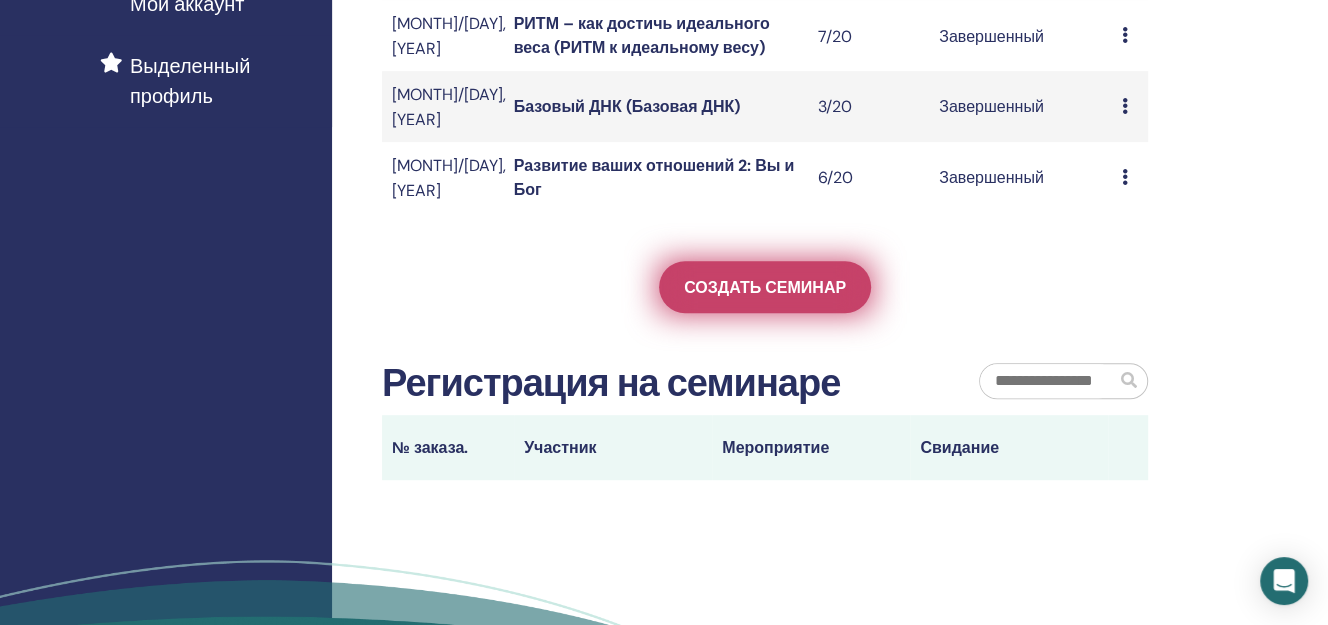 click on "Создать семинар" at bounding box center [765, 287] 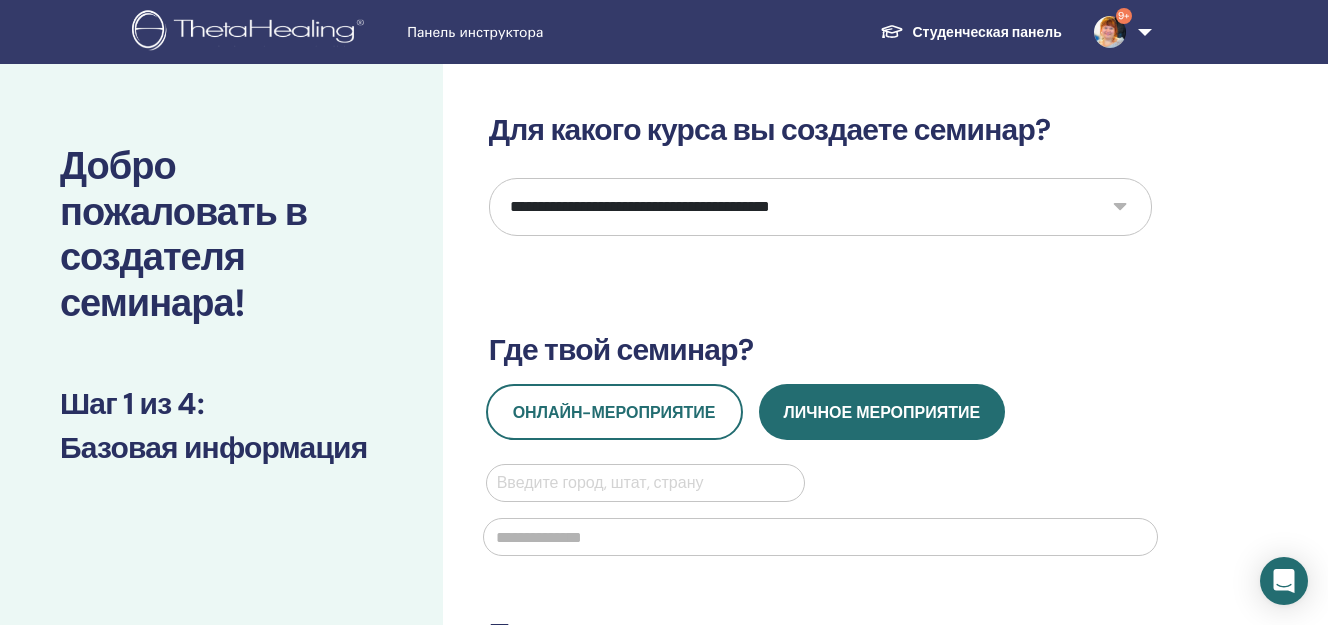 scroll, scrollTop: 0, scrollLeft: 0, axis: both 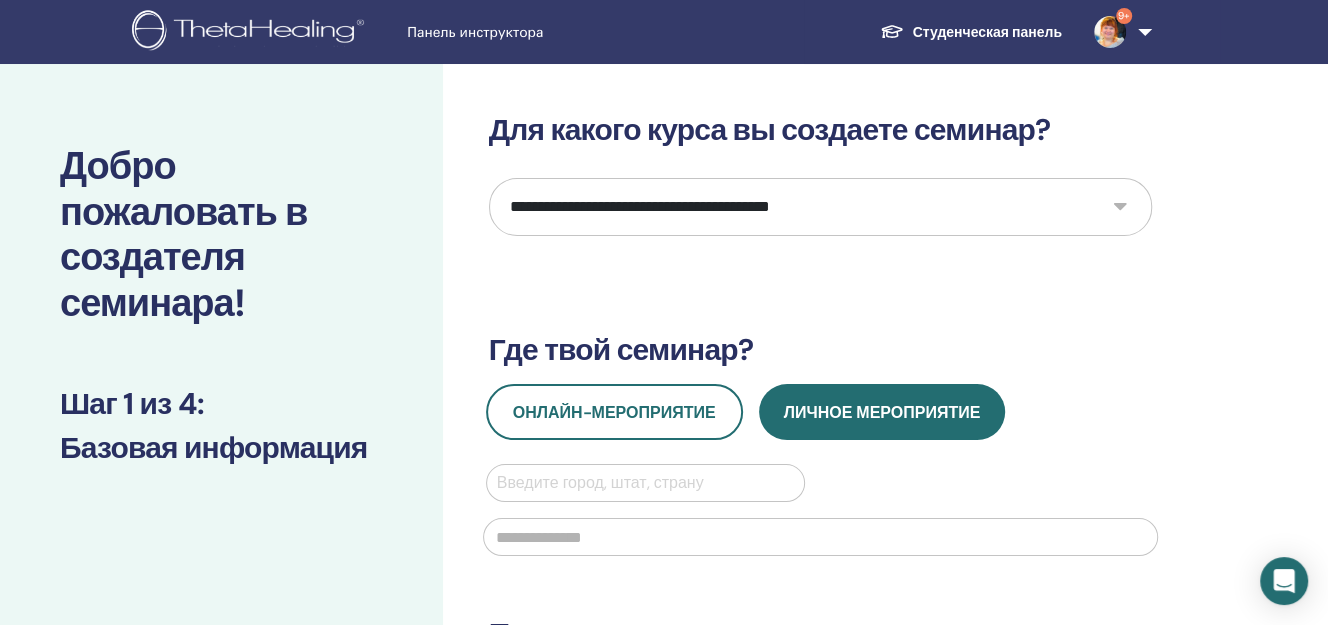 click on "**********" at bounding box center (820, 207) 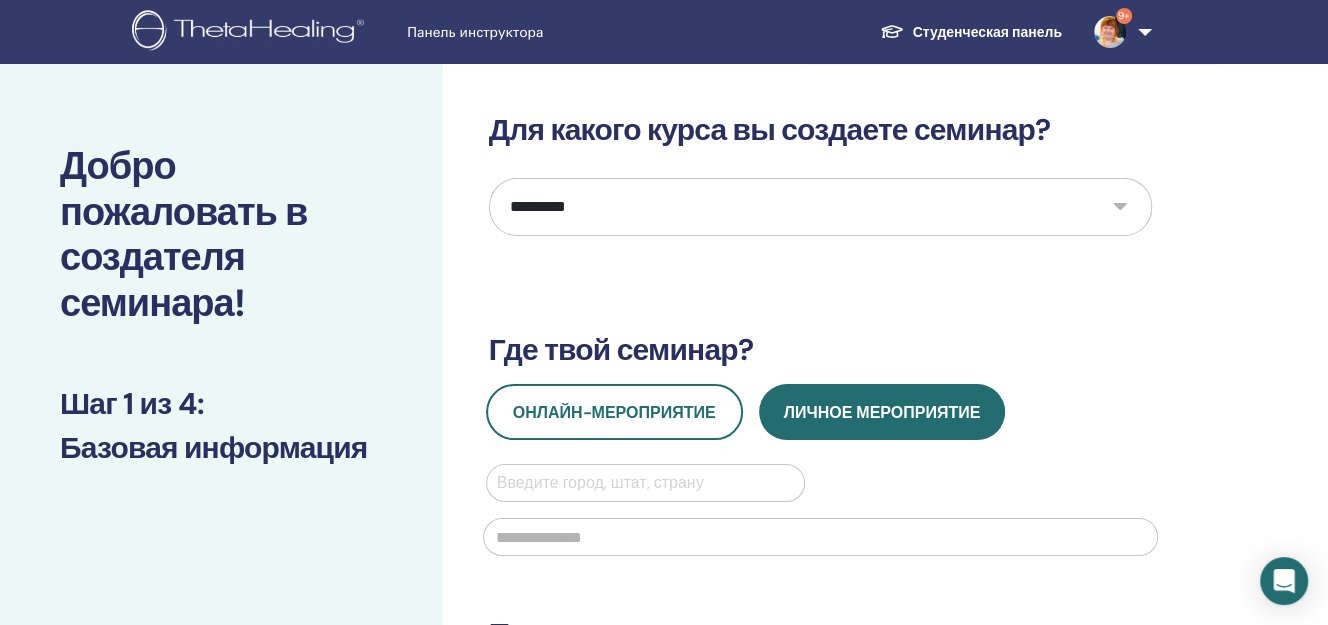 click on "**********" at bounding box center (820, 207) 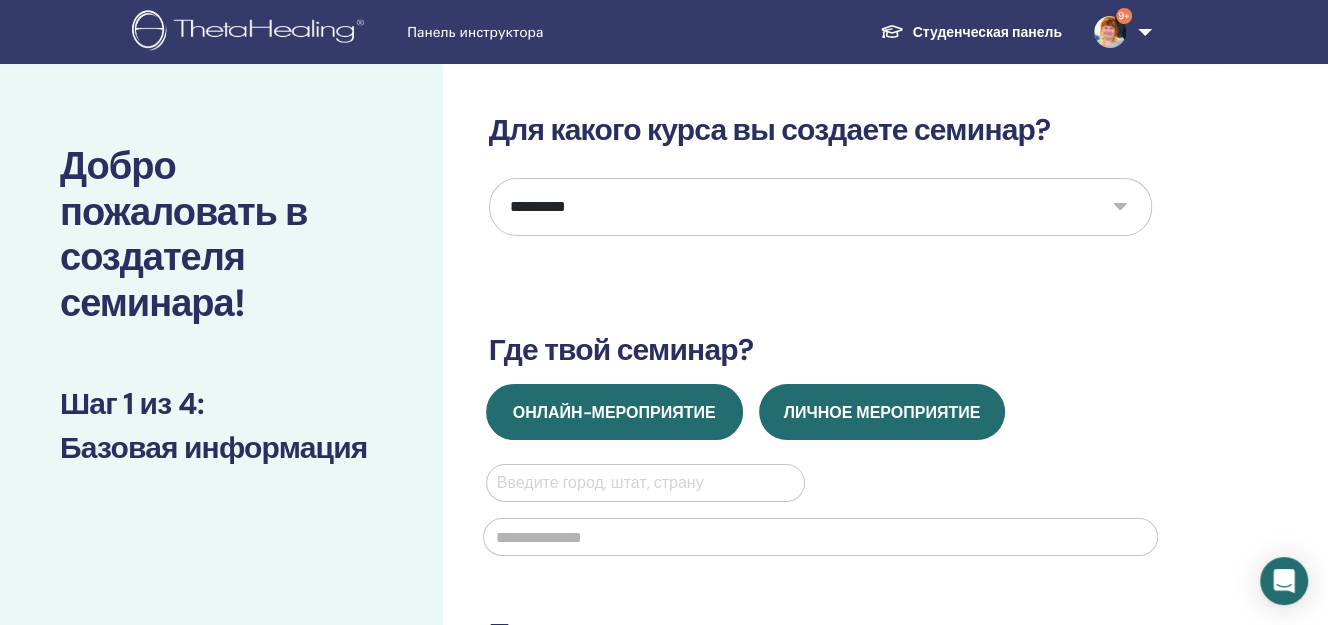 click on "Онлайн-мероприятие" at bounding box center (614, 412) 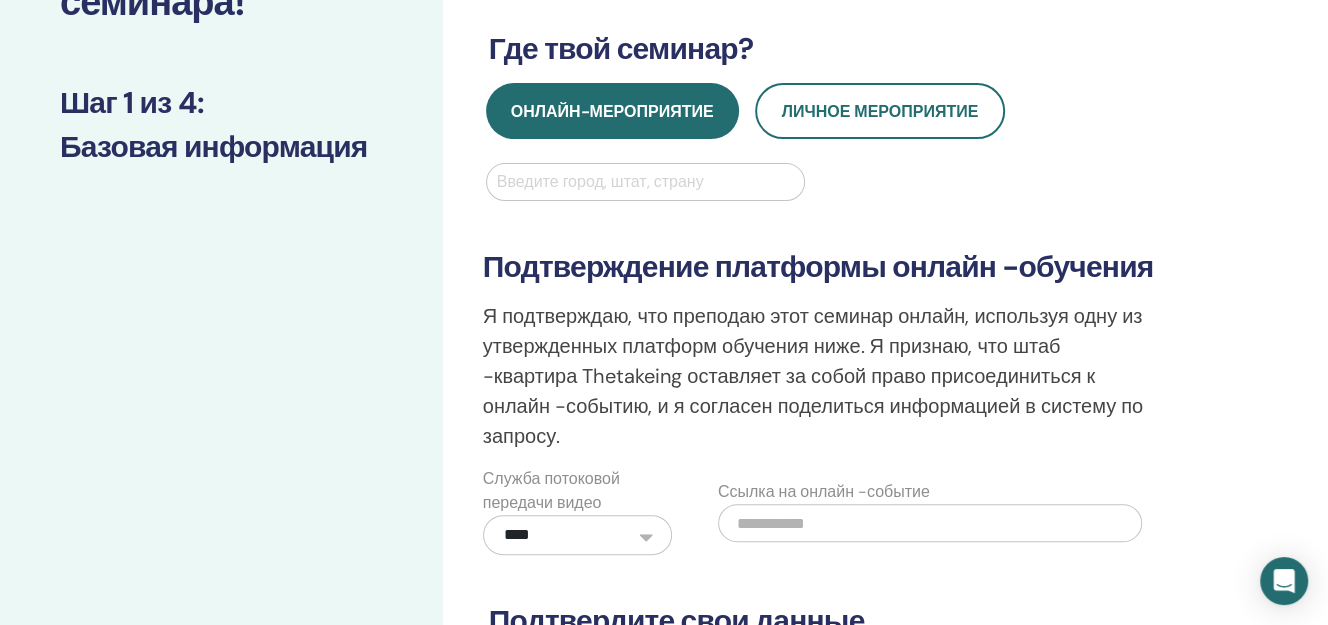 scroll, scrollTop: 333, scrollLeft: 0, axis: vertical 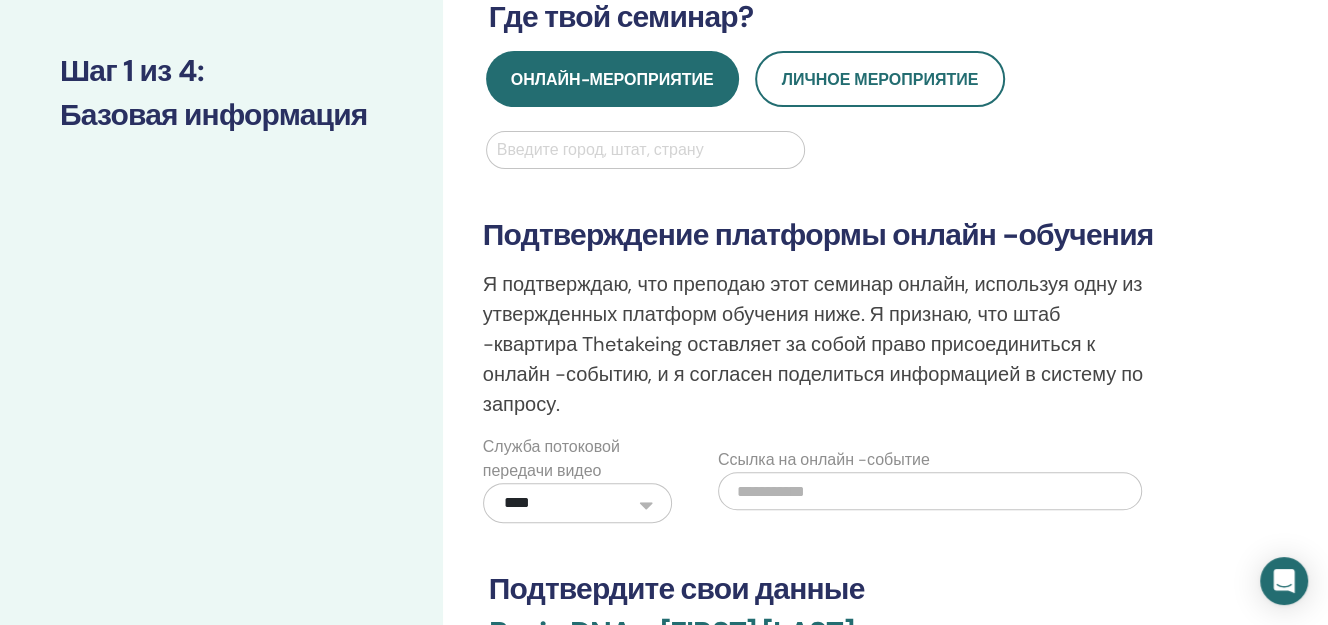 click at bounding box center [930, 491] 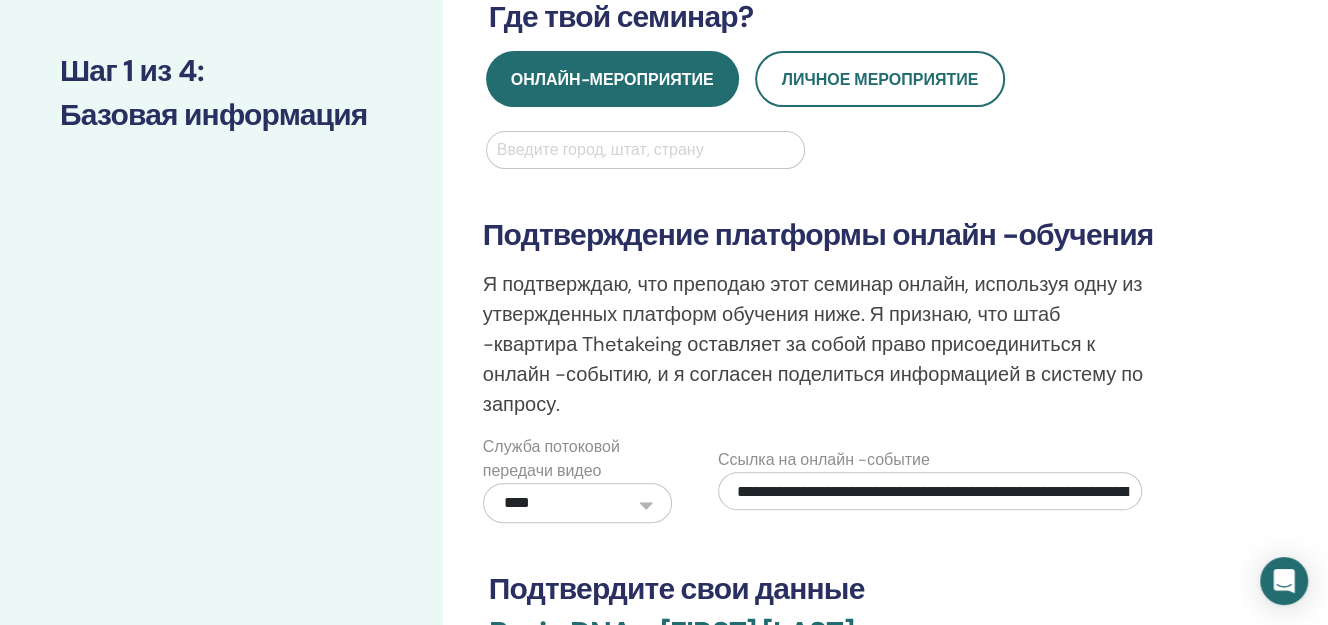 scroll, scrollTop: 0, scrollLeft: 193, axis: horizontal 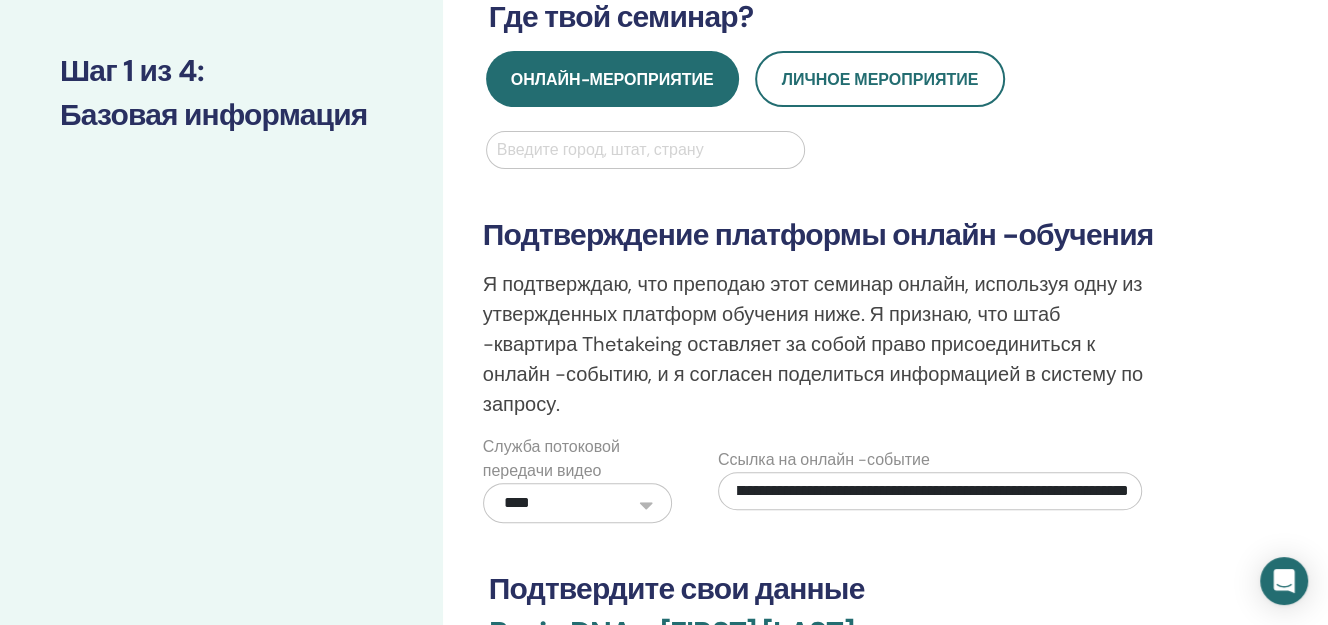 type on "**********" 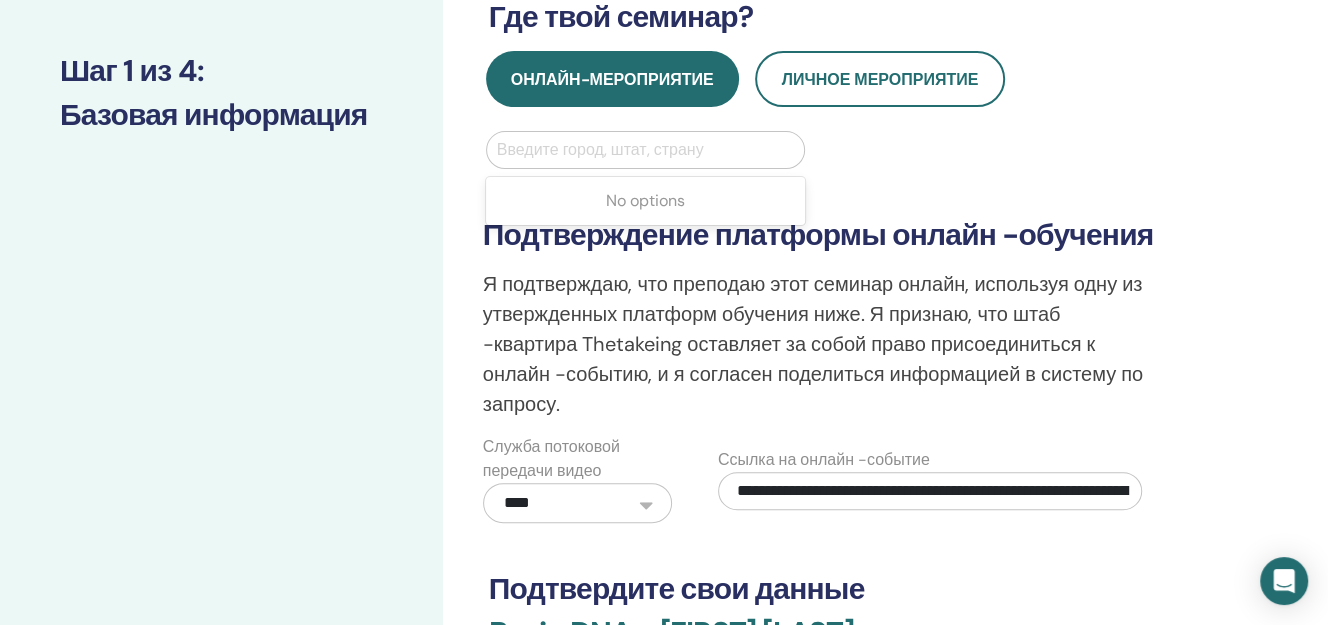 click at bounding box center [646, 150] 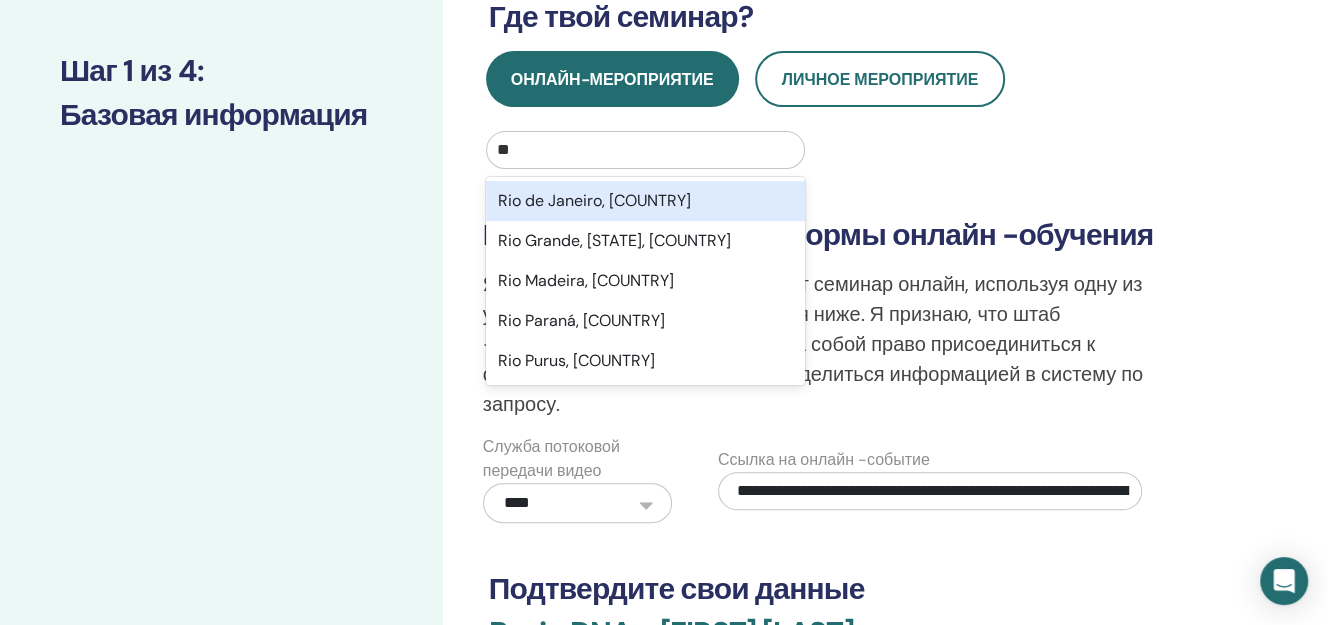 type on "***" 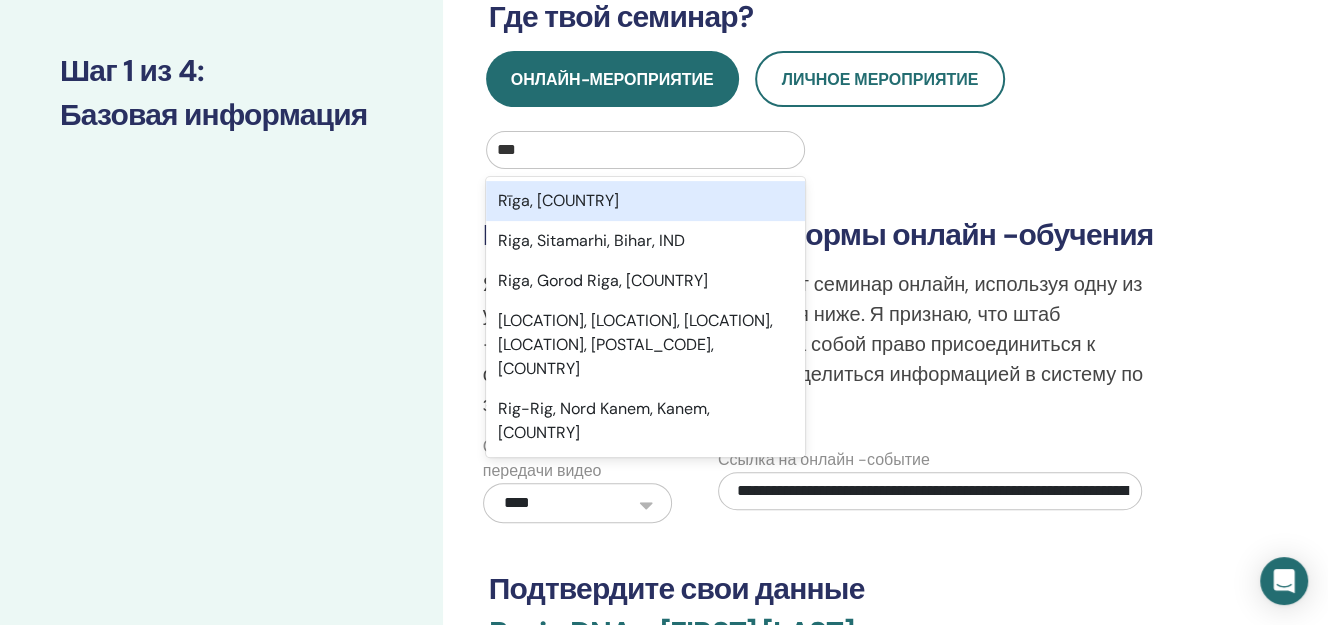 click on "Rīga, [COUNTRY]" at bounding box center [646, 201] 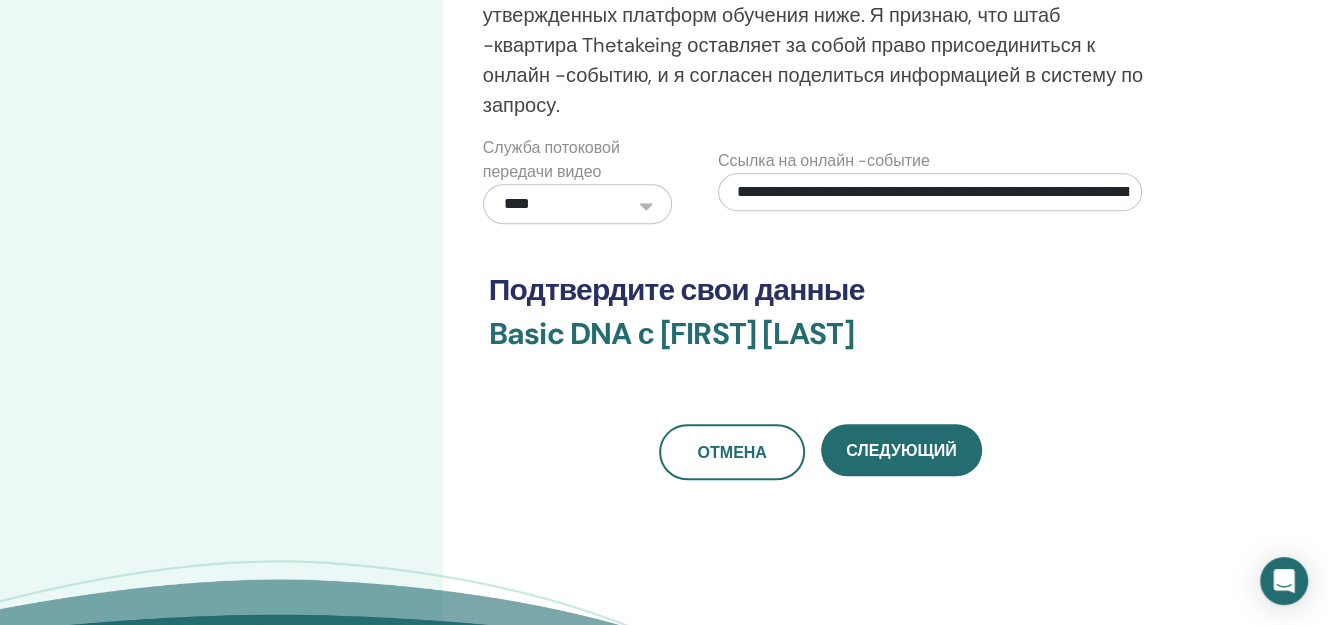 scroll, scrollTop: 667, scrollLeft: 0, axis: vertical 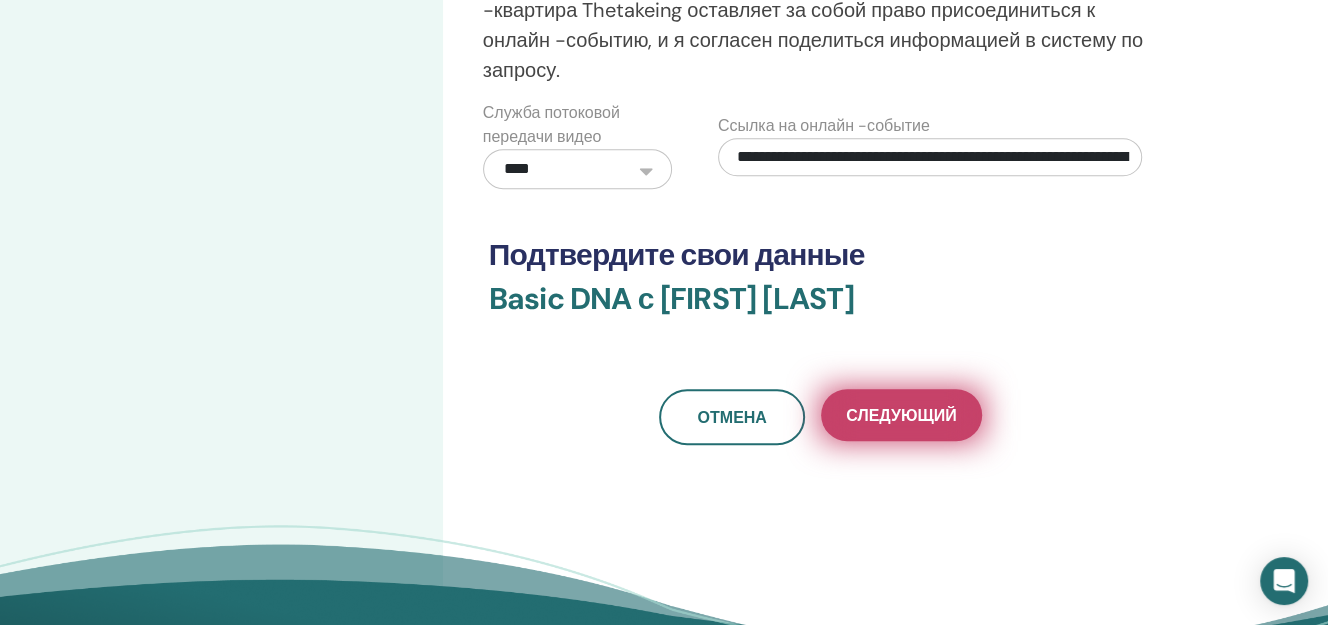 click on "Следующий" at bounding box center [901, 415] 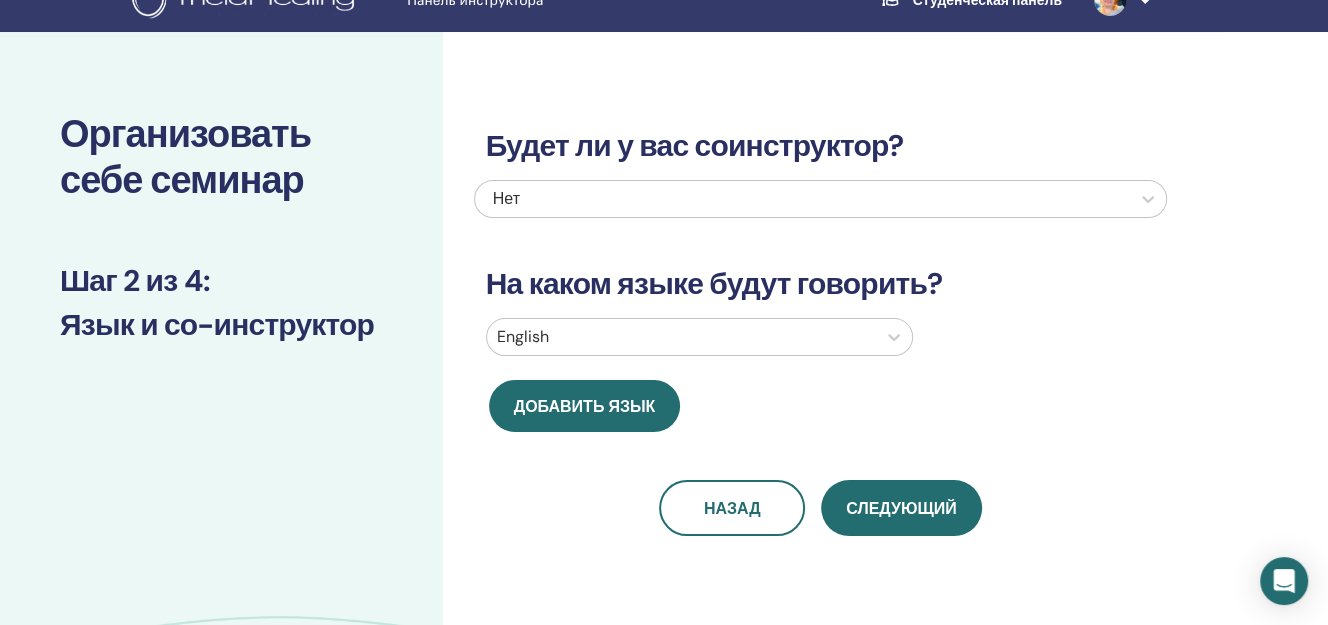 scroll, scrollTop: 0, scrollLeft: 0, axis: both 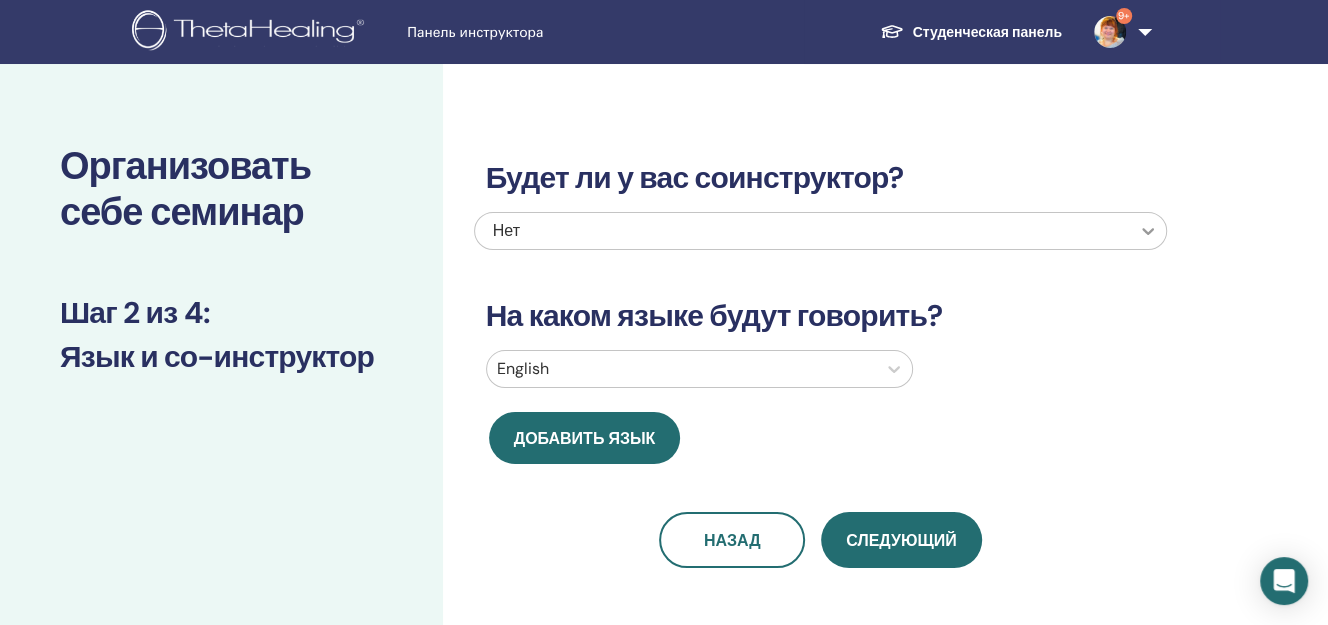 click 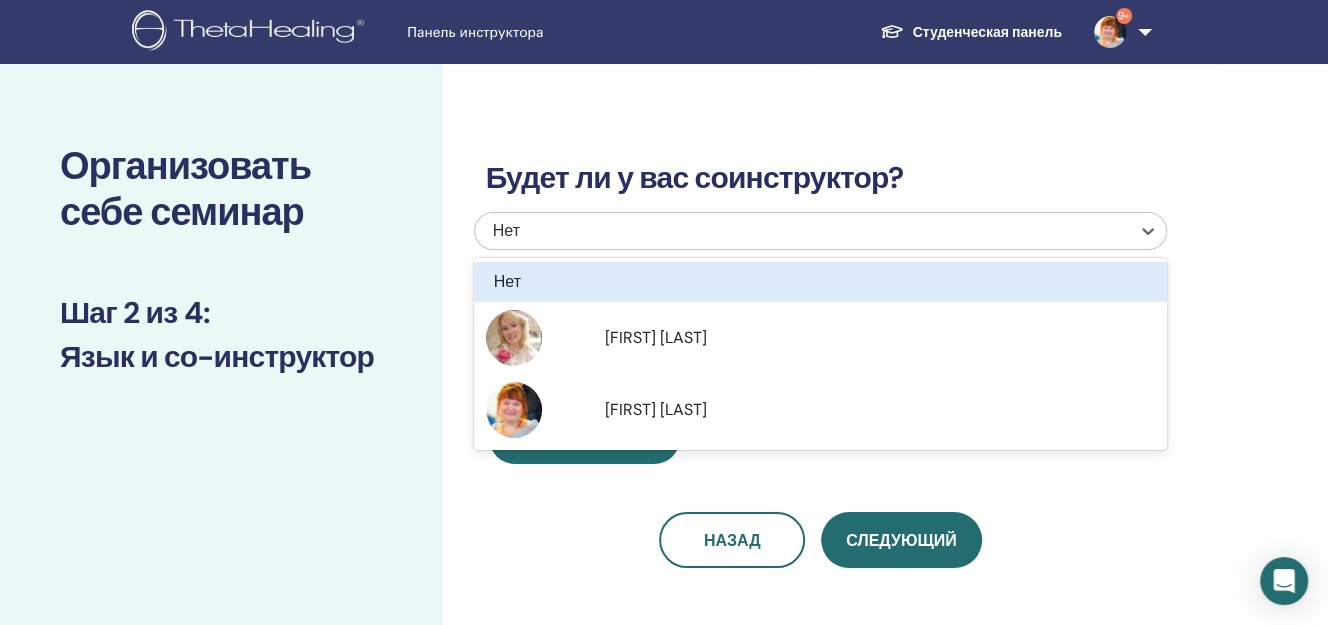 click on "Будет ли у вас соинструктор? option Нет focused, 1 of 3. 3 results available. Use Up and Down to choose options, press Enter to select the currently focused option, press Escape to exit the menu, press Tab to select the option and exit the menu. Нет Нет [FIRST] [LAST] На каком языке будут говорить? English Добавить язык Назад Следующий" at bounding box center (885, 456) 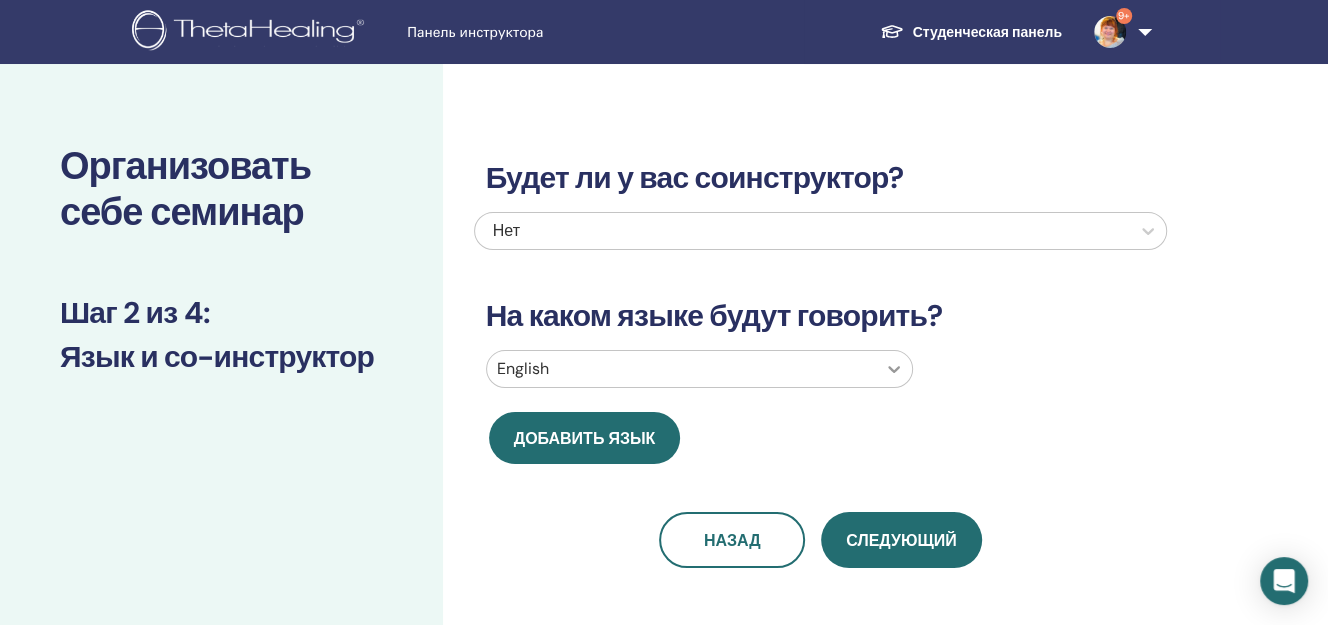 click 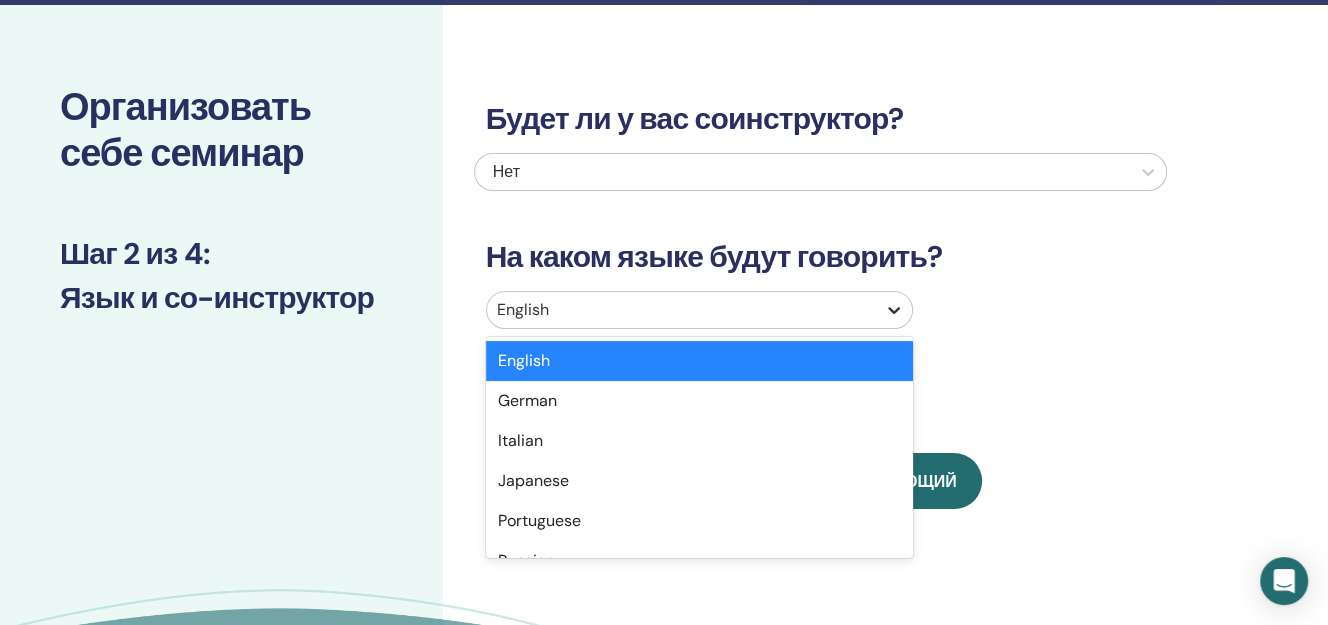 scroll, scrollTop: 79, scrollLeft: 0, axis: vertical 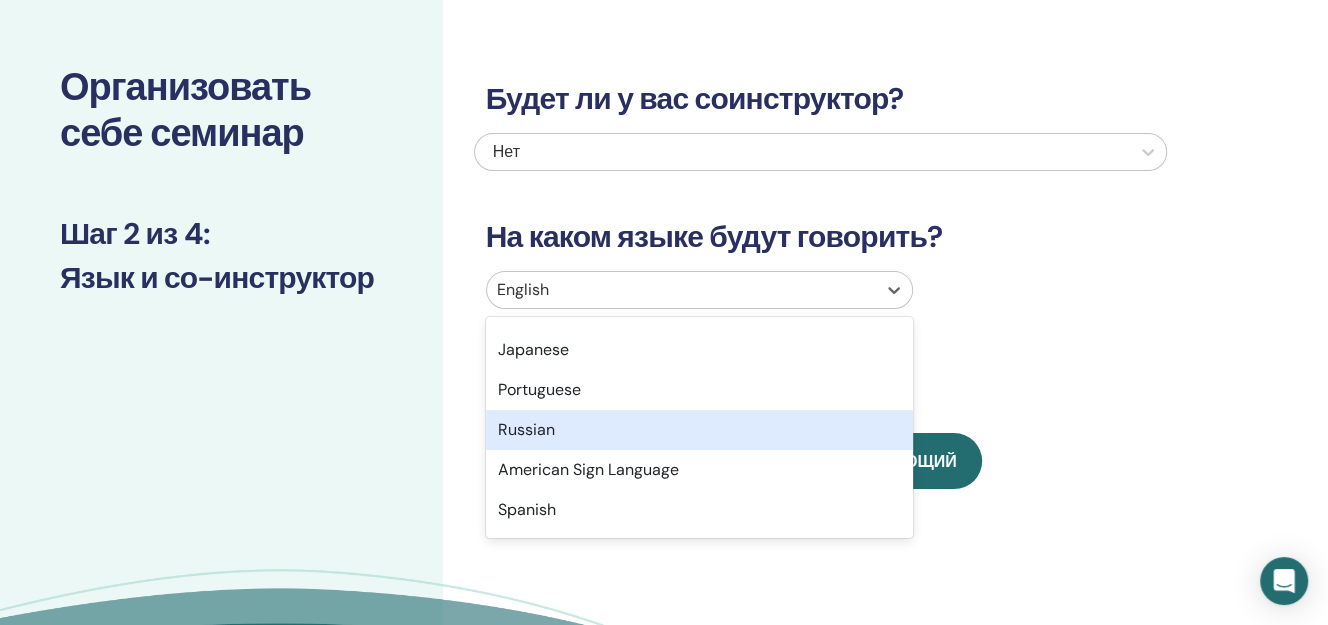 click on "Russian" at bounding box center (699, 430) 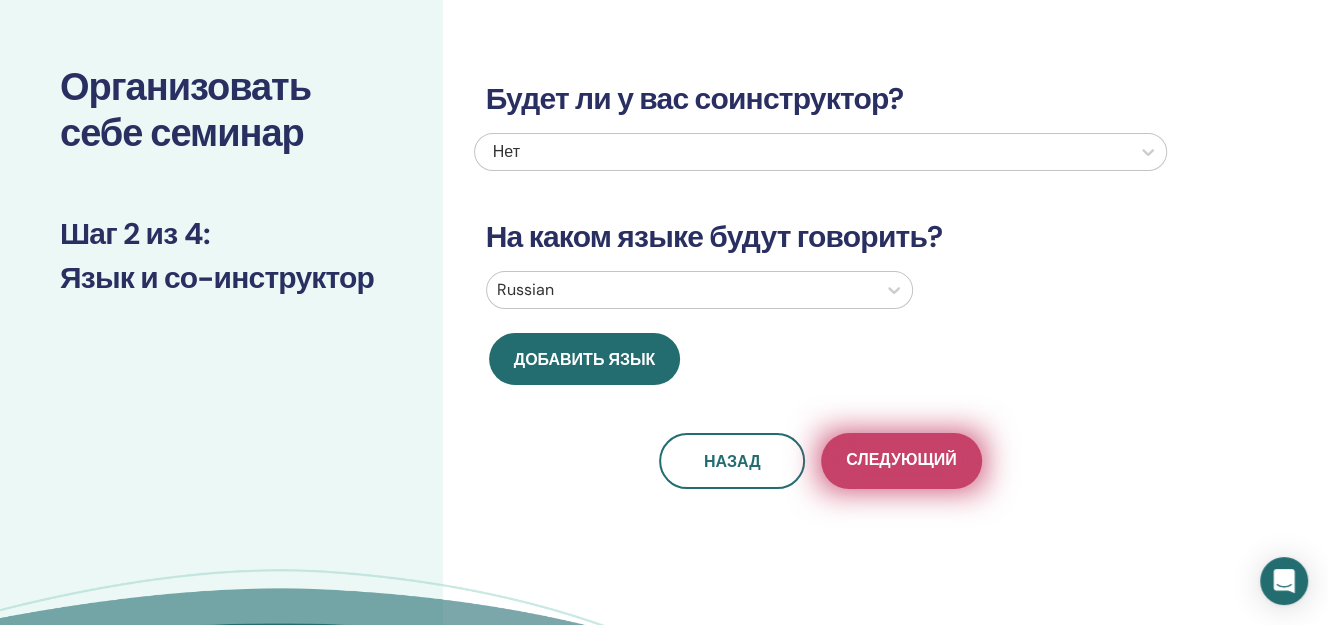 click on "Следующий" at bounding box center [901, 461] 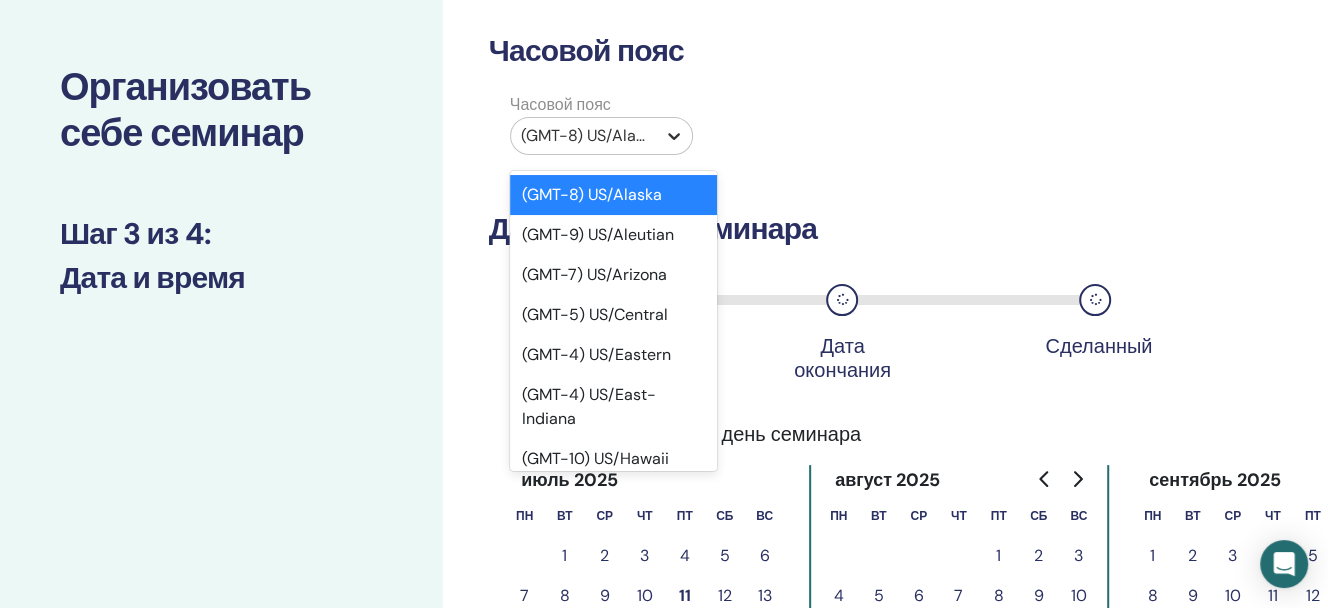 click 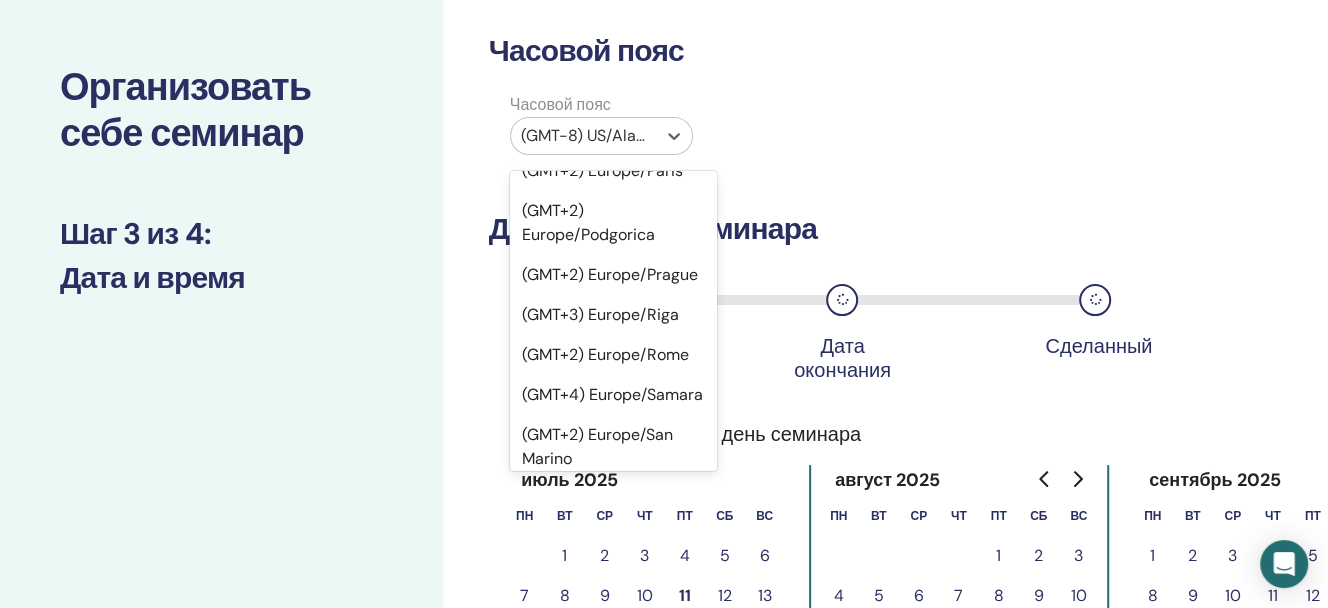 scroll, scrollTop: 24761, scrollLeft: 0, axis: vertical 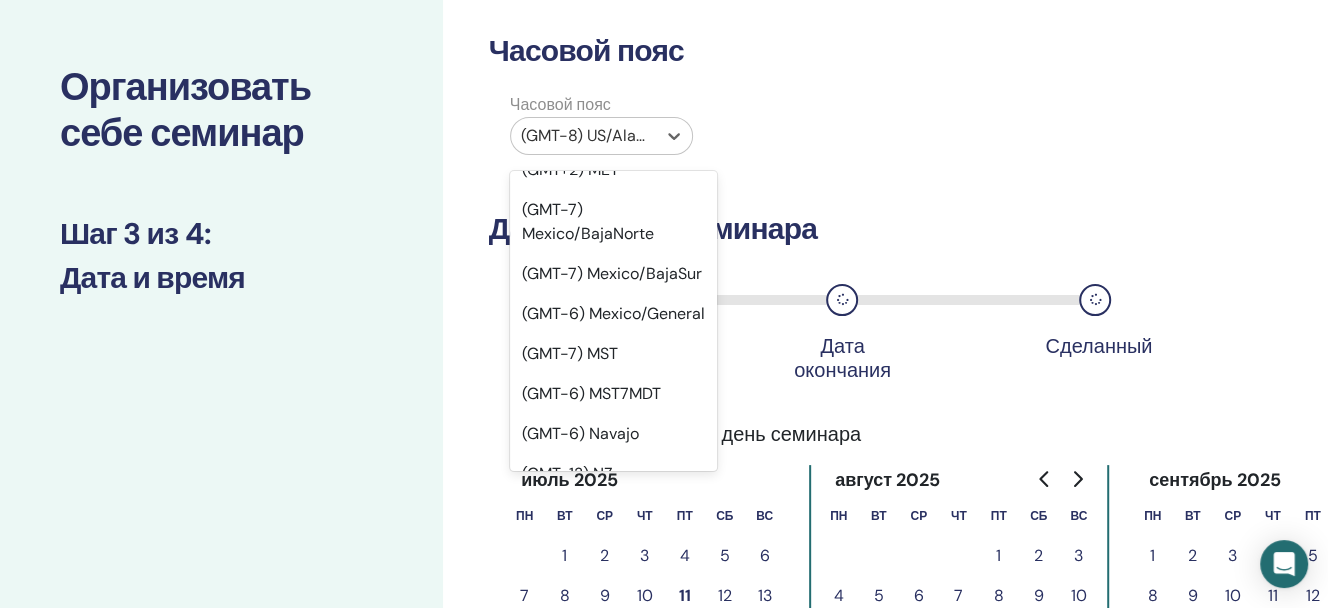 click on "(GMT+3) Europe/Riga" at bounding box center (613, -2262) 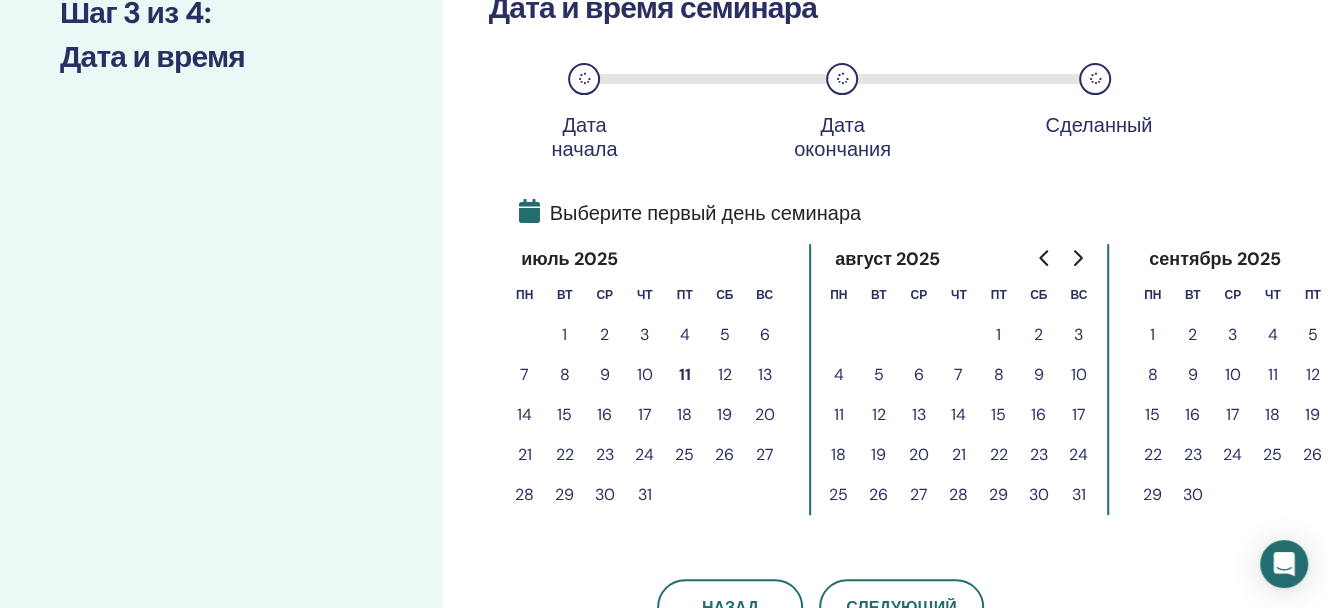 scroll, scrollTop: 301, scrollLeft: 0, axis: vertical 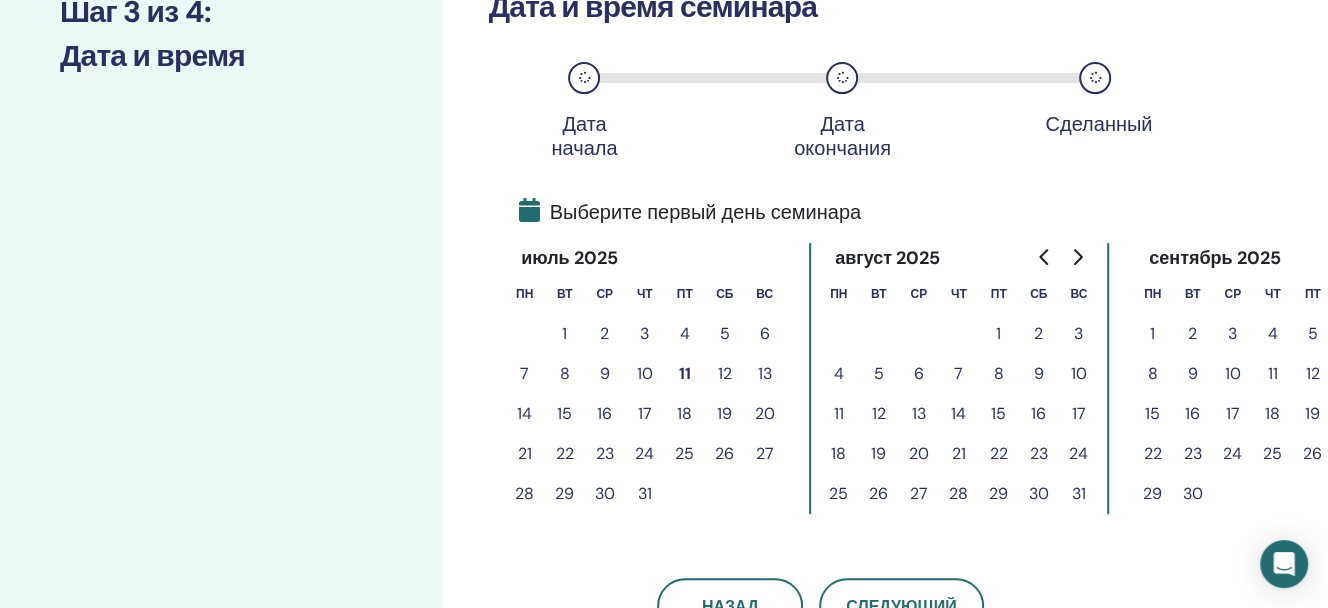 click on "11" at bounding box center [685, 374] 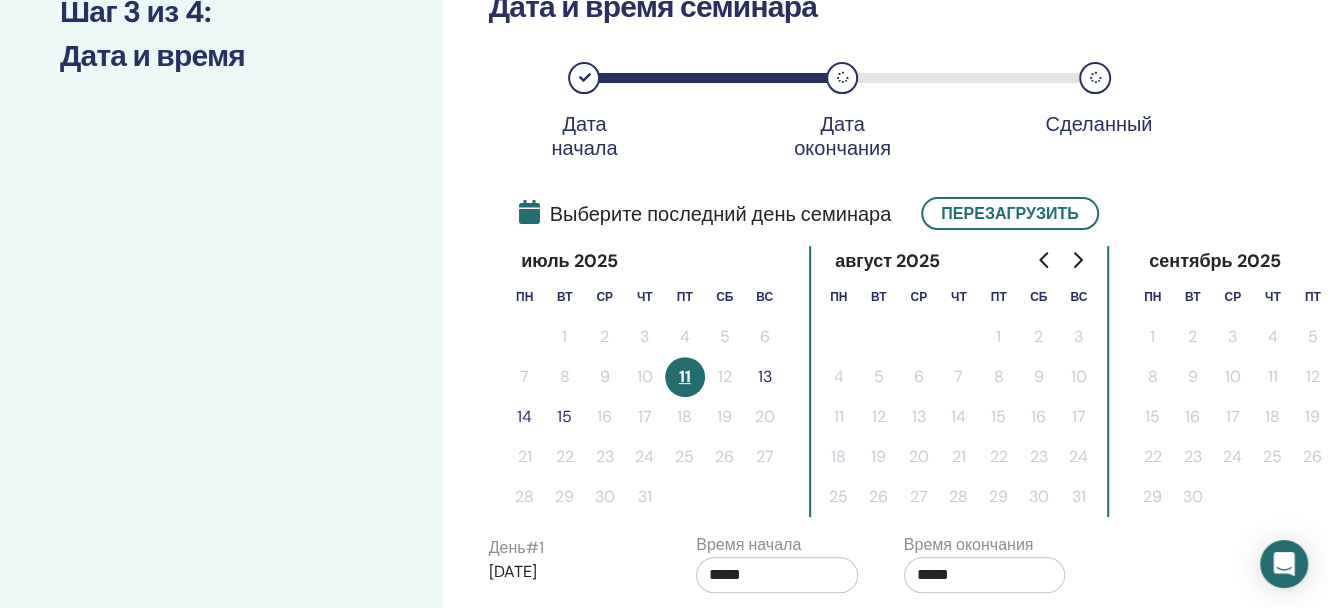click on "13" at bounding box center (765, 377) 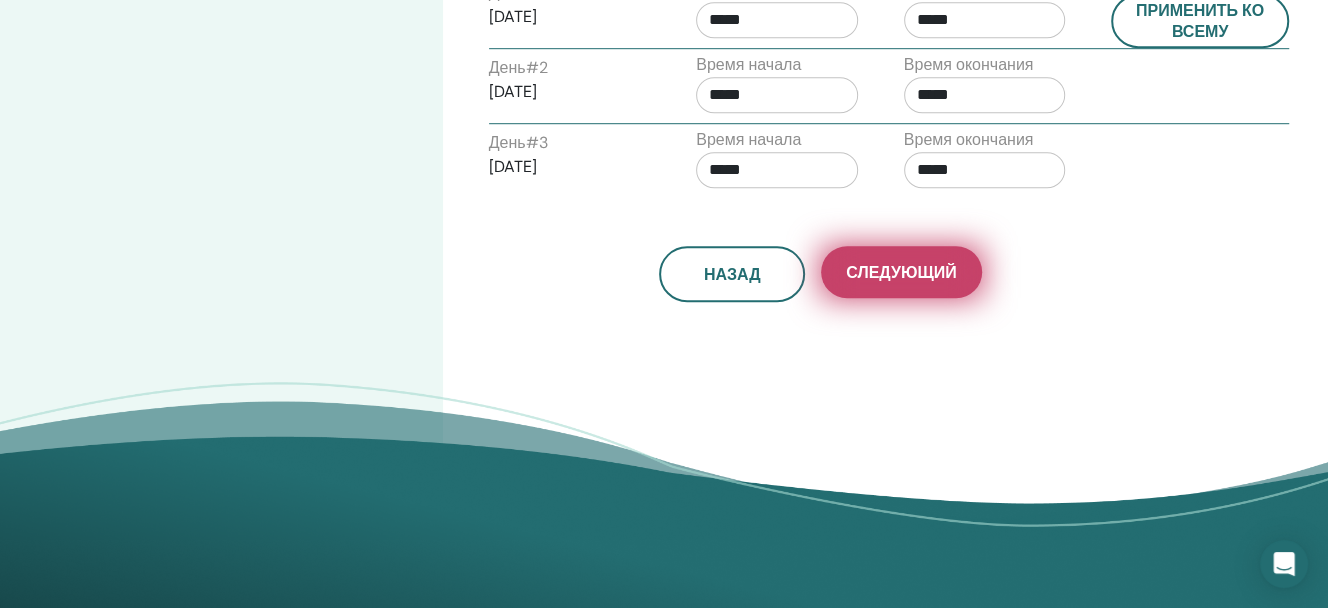 scroll, scrollTop: 746, scrollLeft: 0, axis: vertical 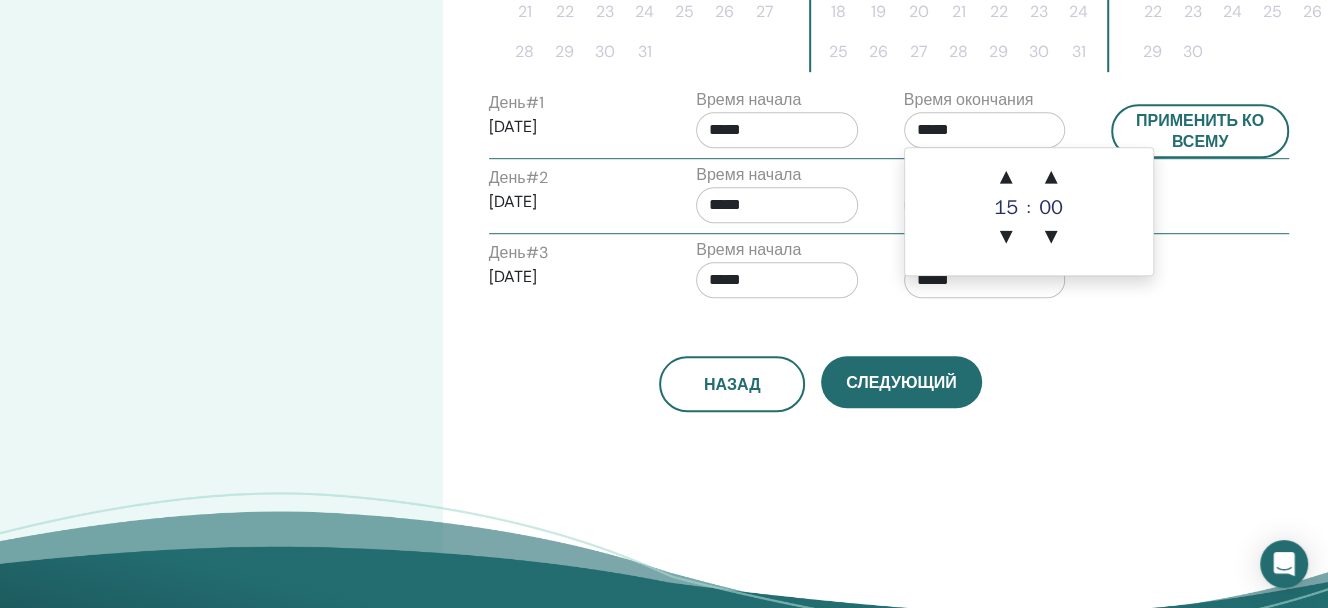 click on "*****" at bounding box center [985, 130] 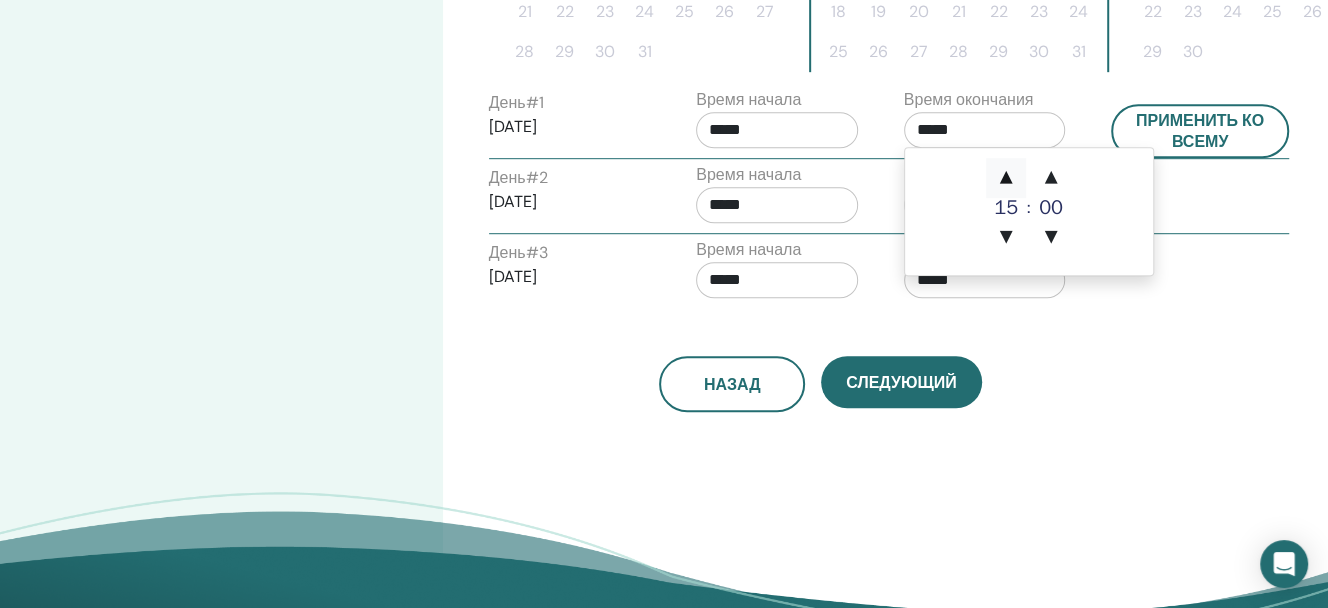 click on "▲" at bounding box center [1006, 178] 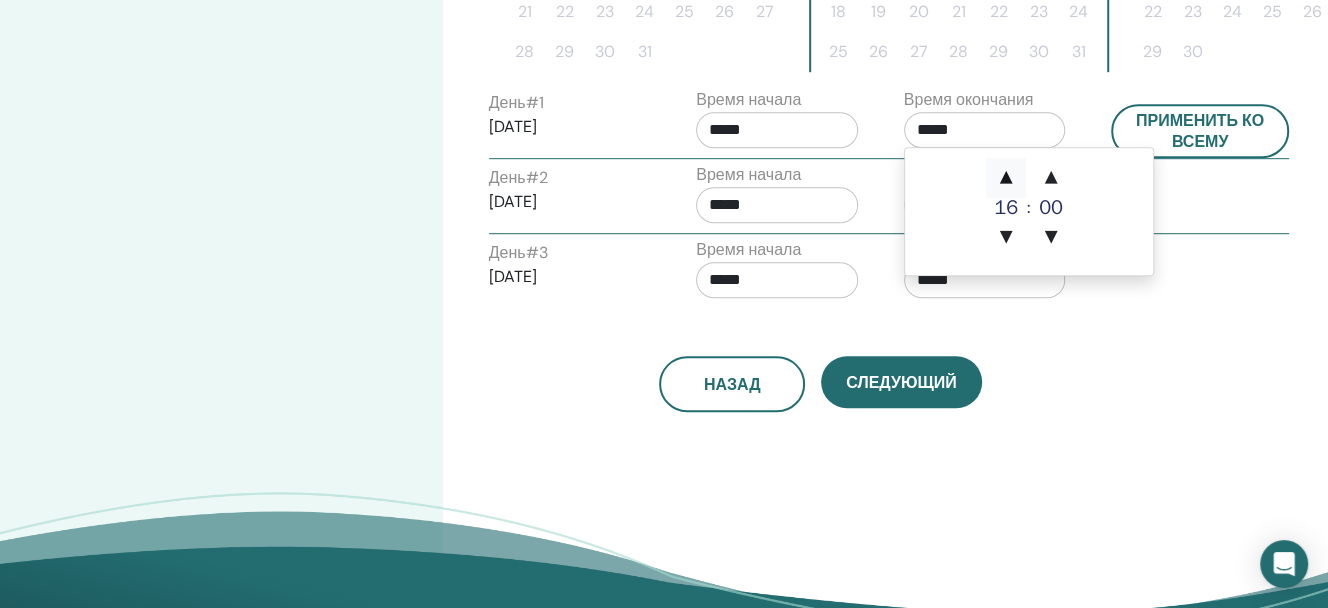 click on "▲" at bounding box center [1006, 178] 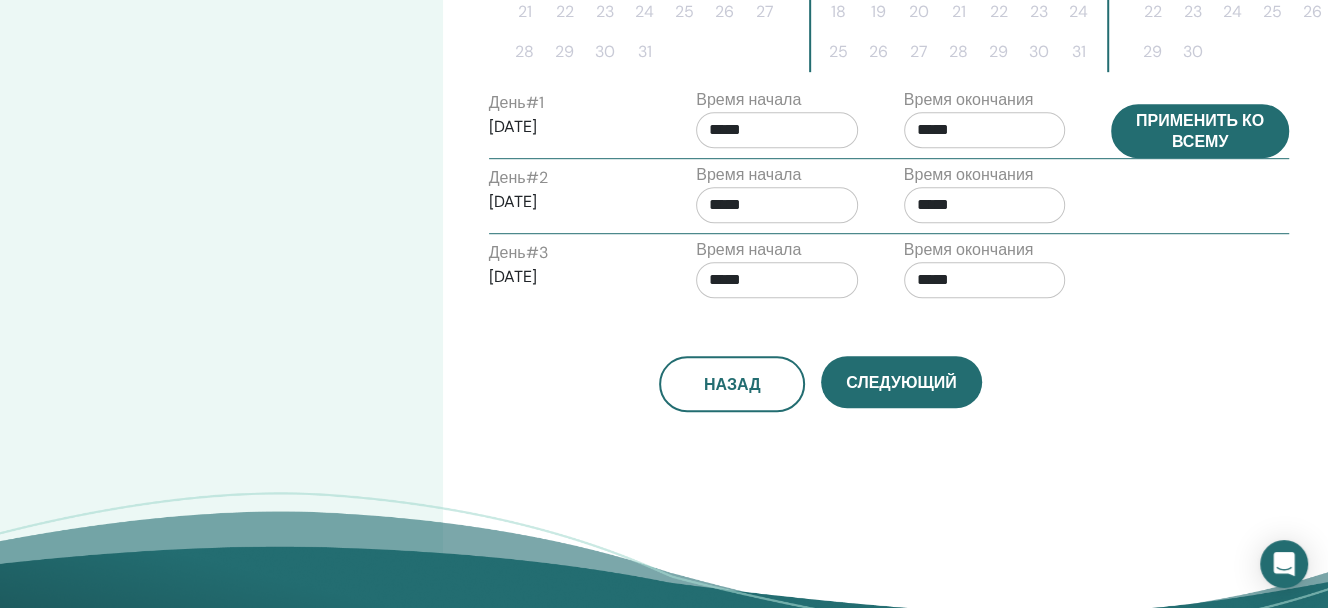 click on "Применить ко всему" at bounding box center (1200, 131) 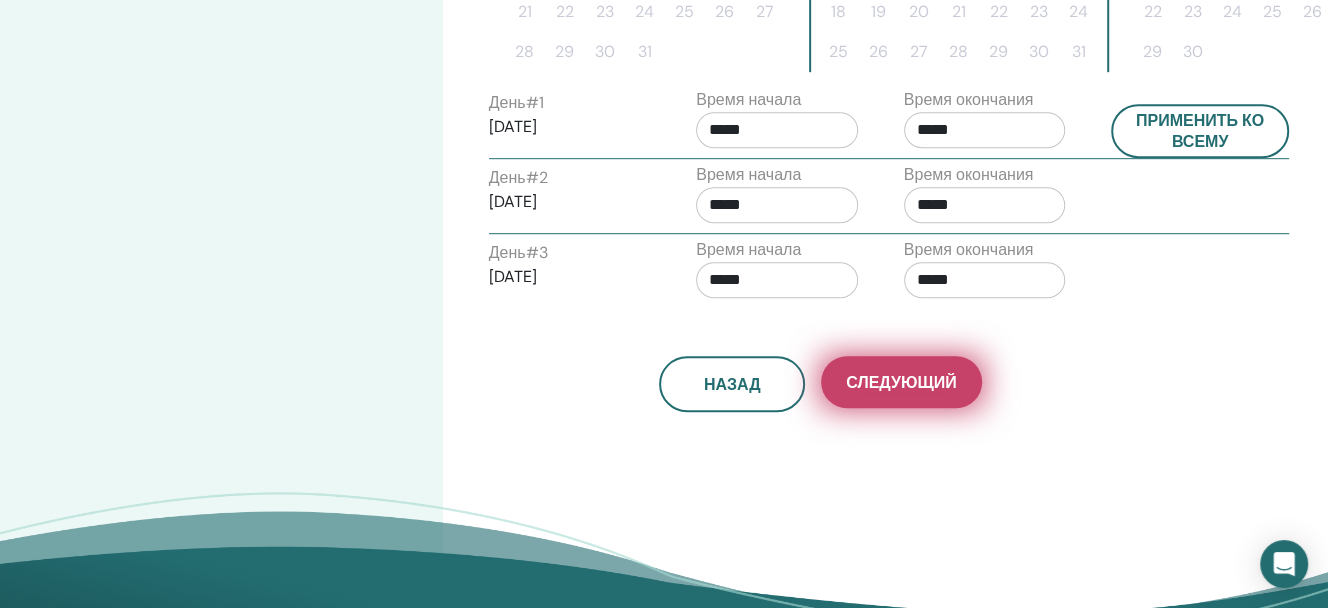 click on "Следующий" at bounding box center [901, 382] 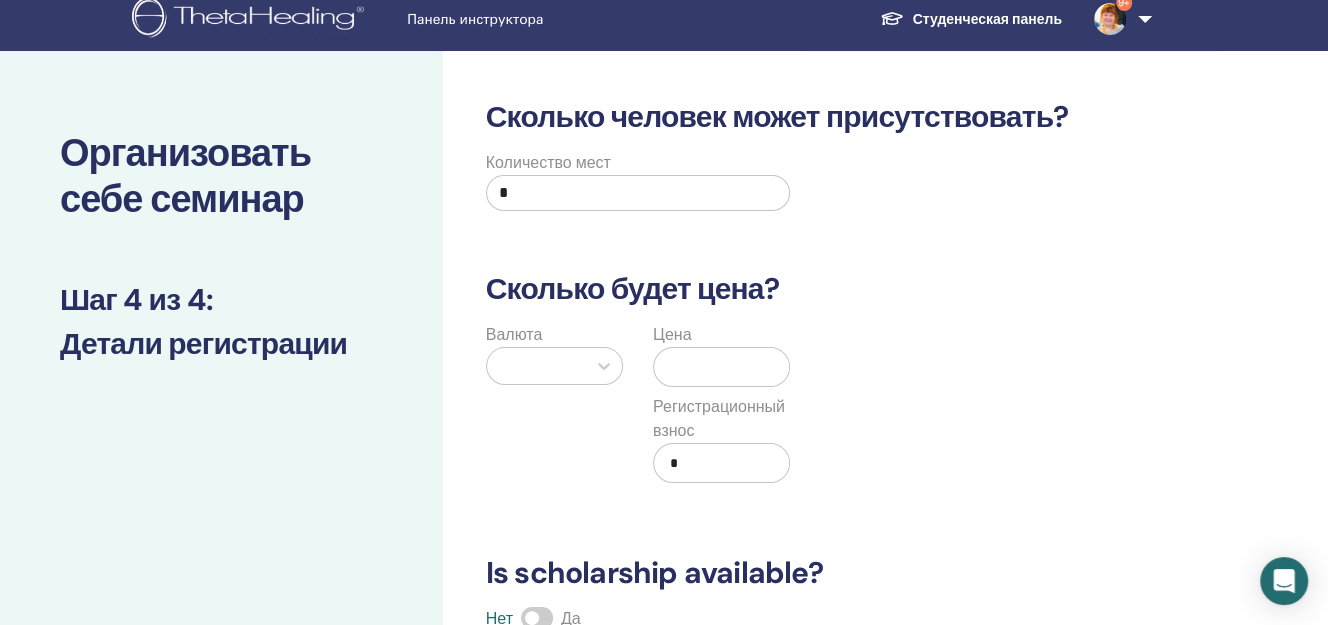 scroll, scrollTop: 0, scrollLeft: 0, axis: both 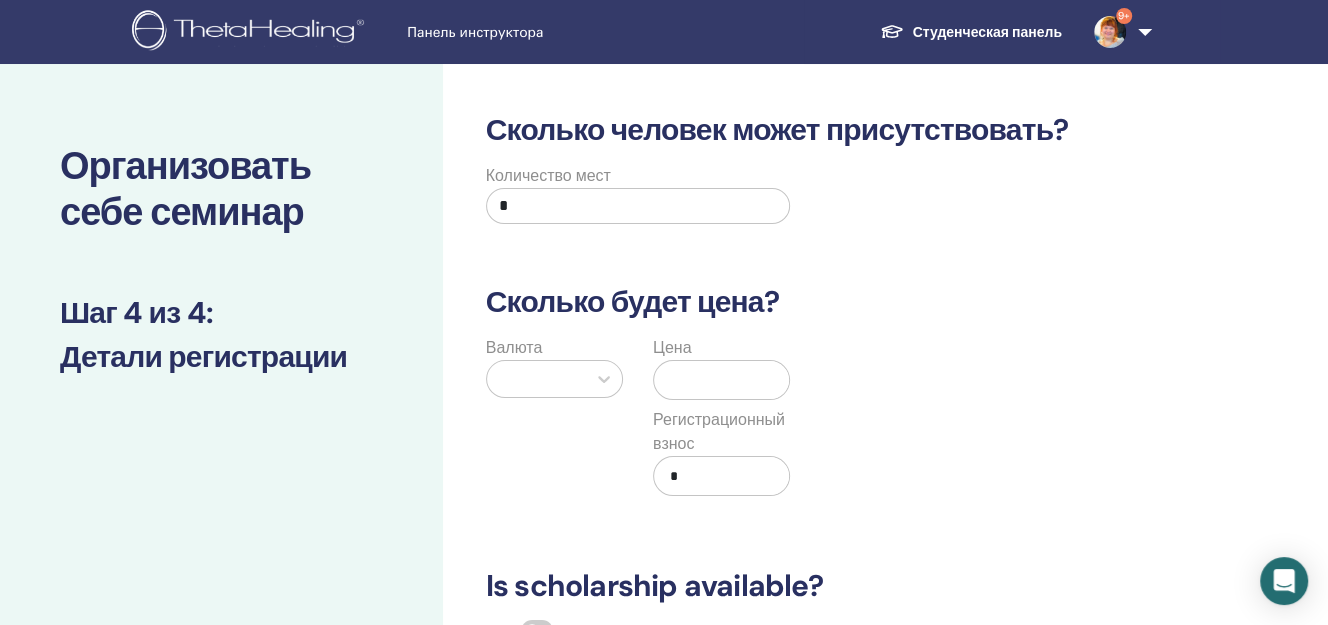click on "*" at bounding box center [638, 206] 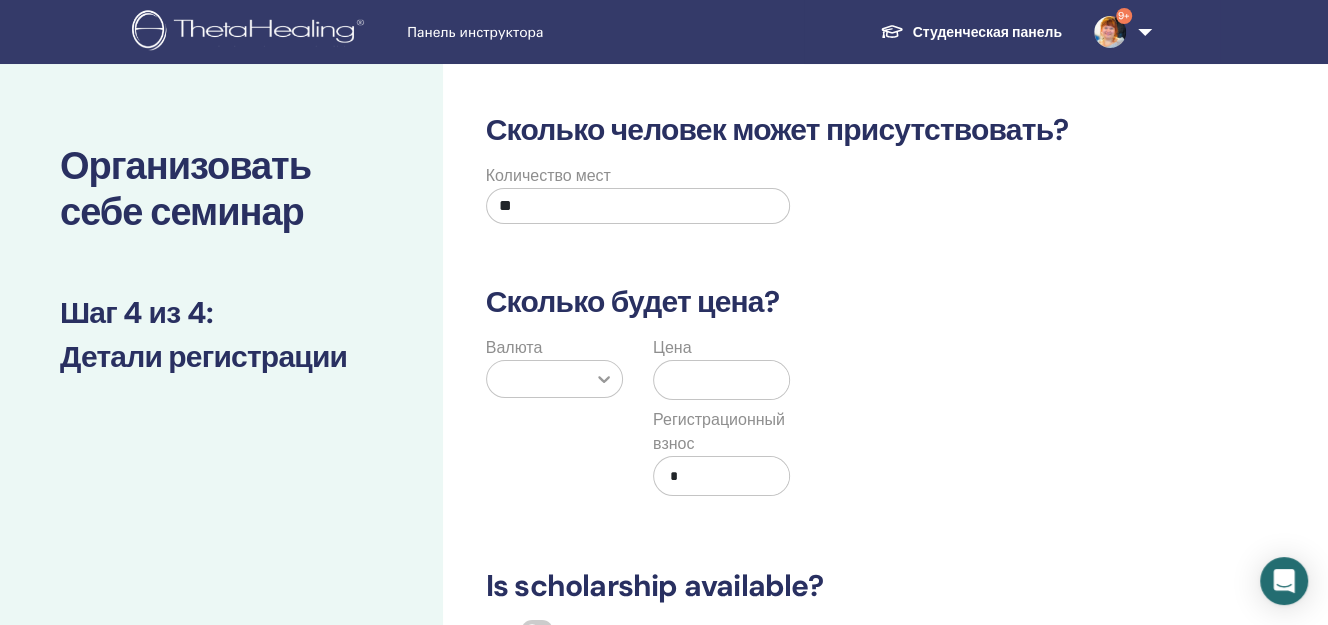 type on "**" 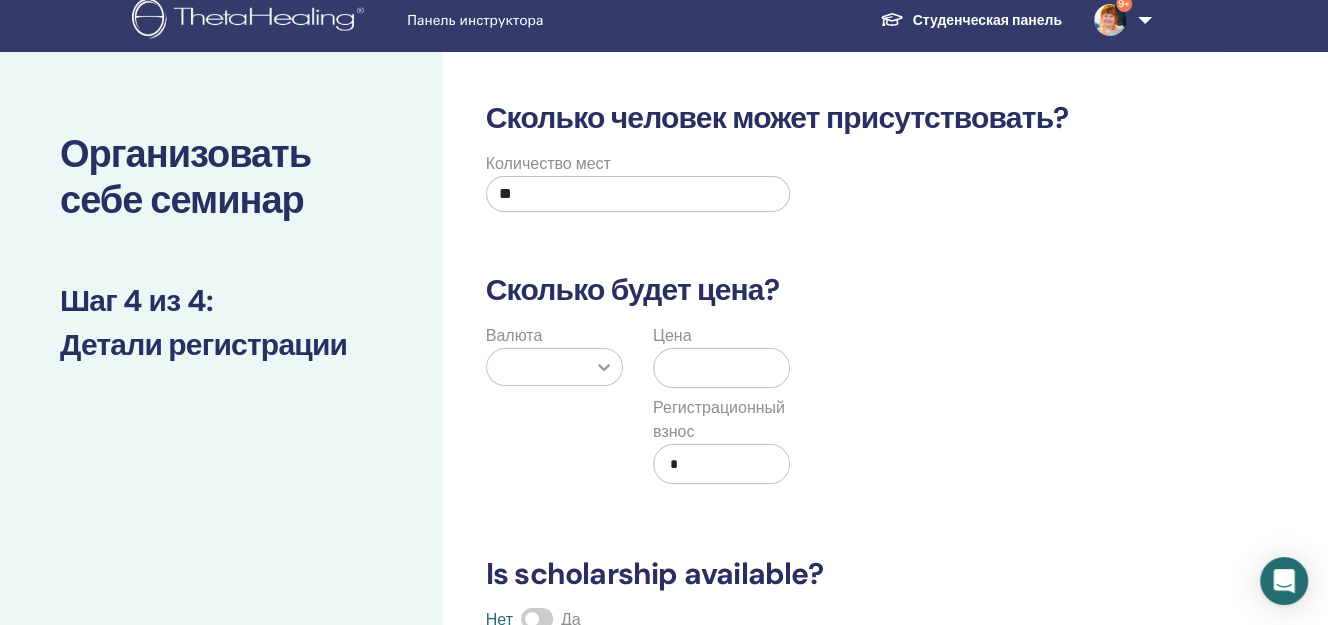 click at bounding box center (604, 367) 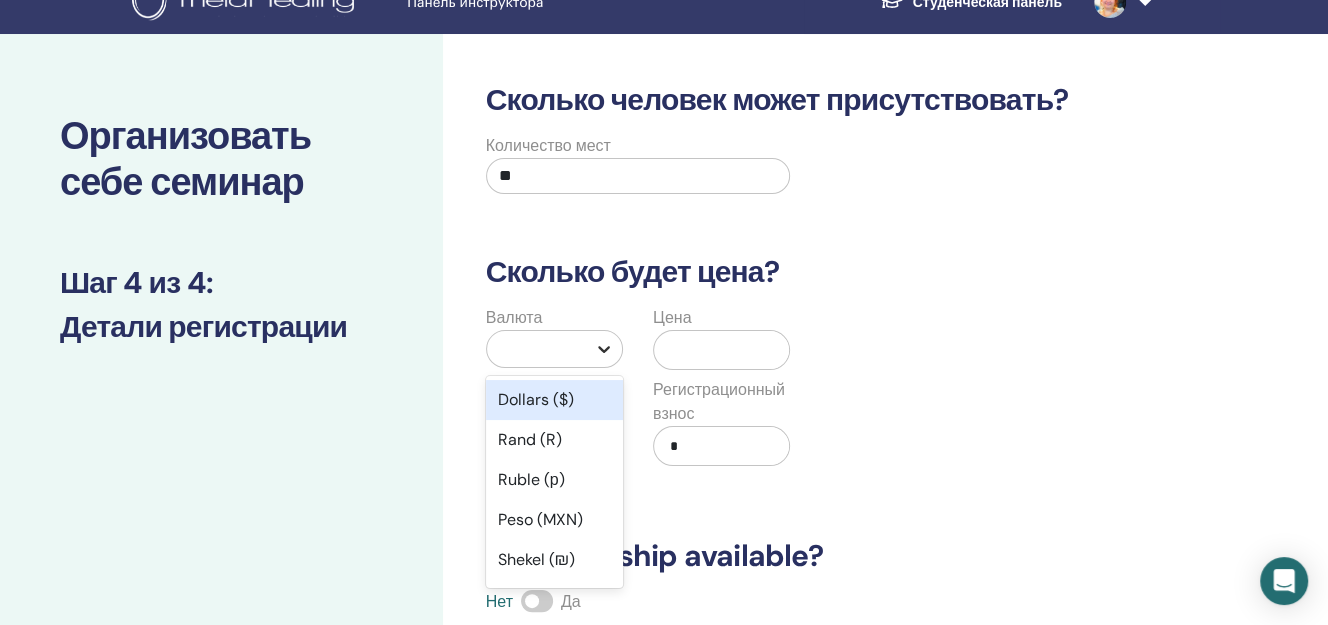 scroll, scrollTop: 88, scrollLeft: 0, axis: vertical 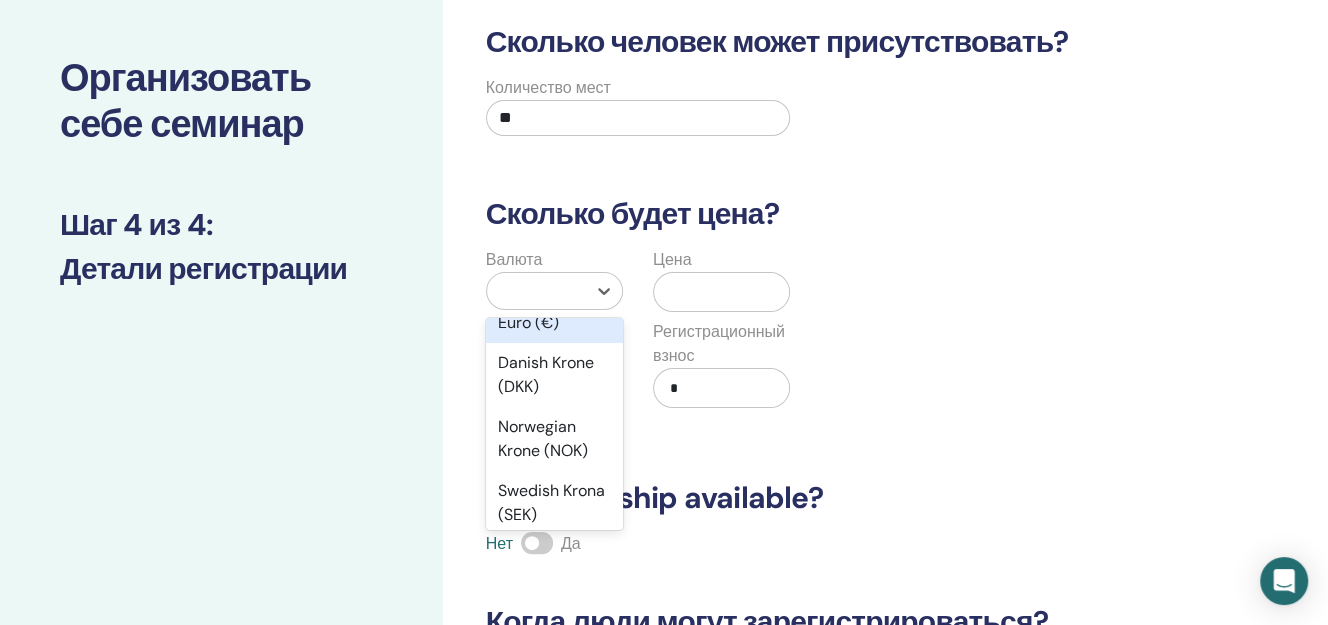 click on "Euro (€)" at bounding box center (554, 323) 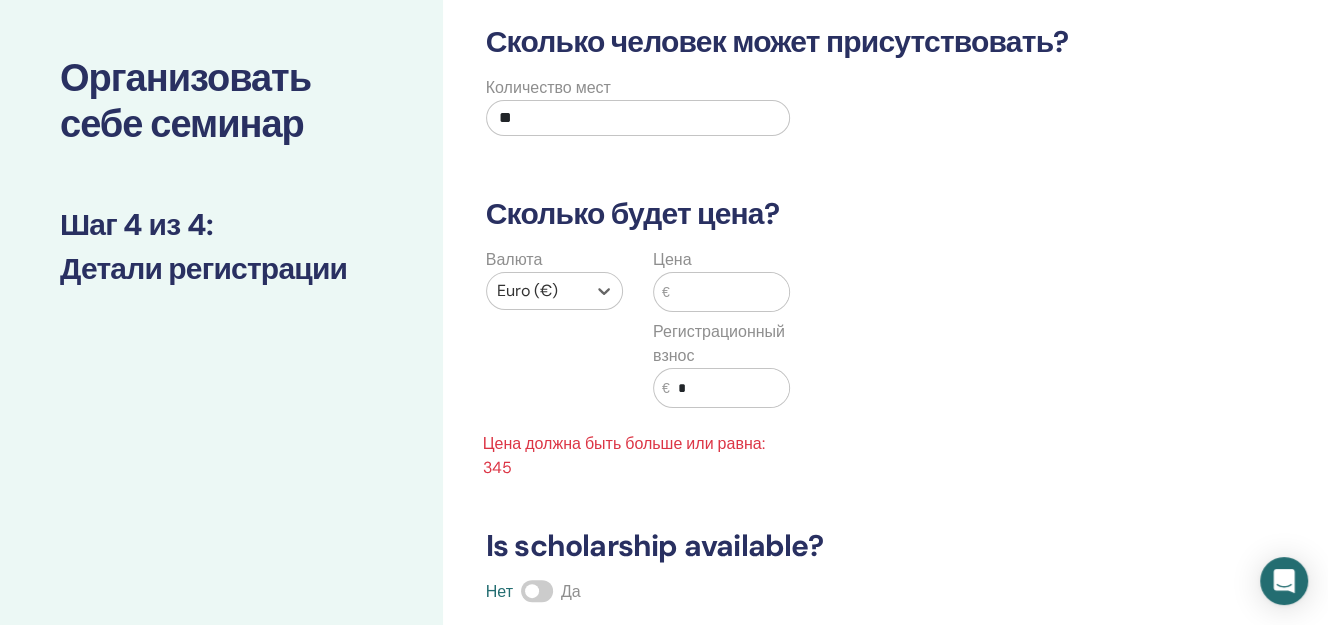 click at bounding box center [730, 292] 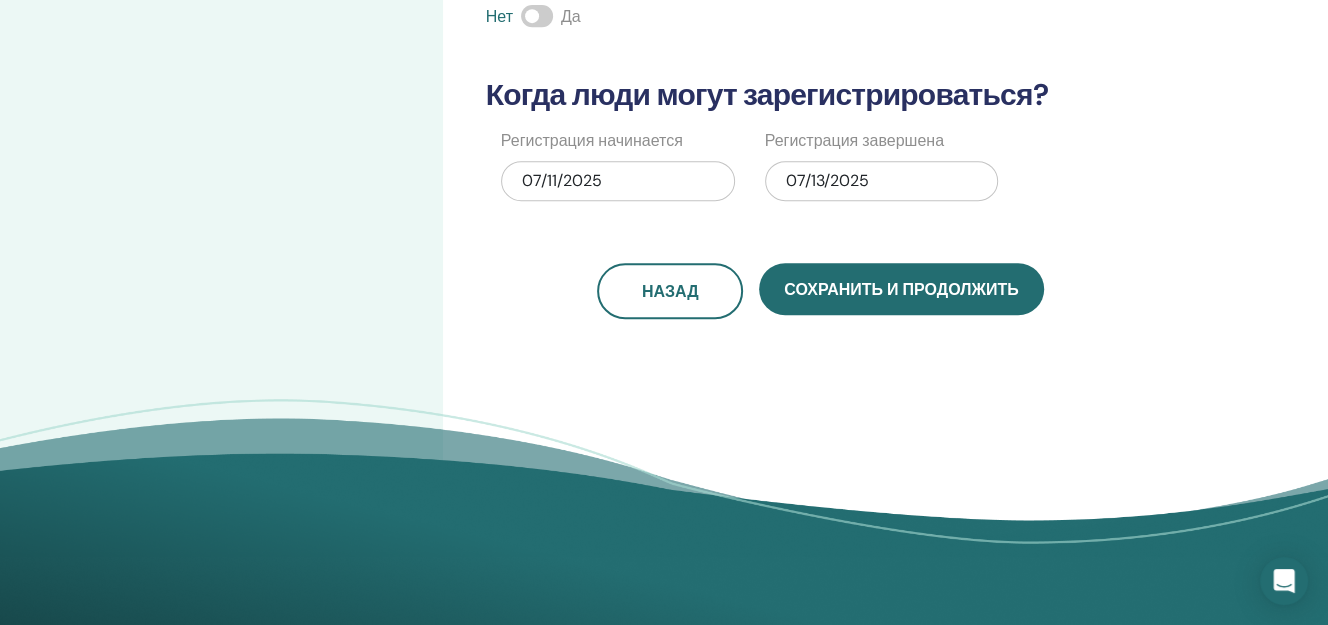 scroll, scrollTop: 643, scrollLeft: 0, axis: vertical 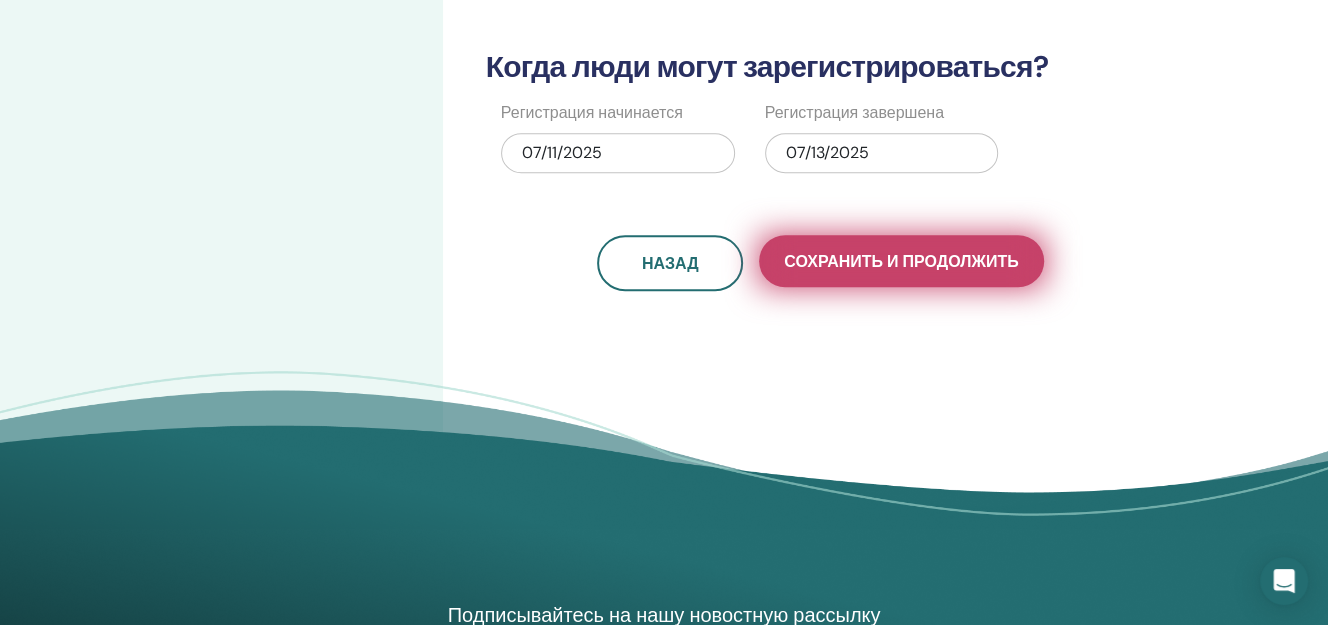 type on "***" 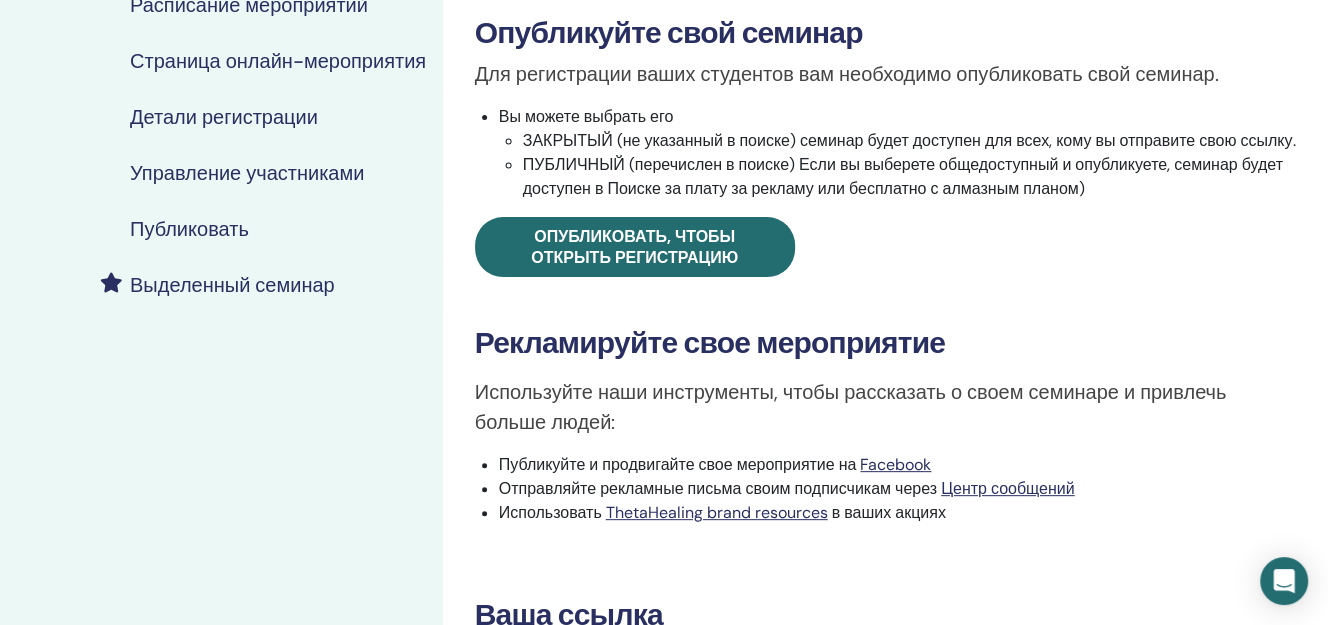 scroll, scrollTop: 333, scrollLeft: 0, axis: vertical 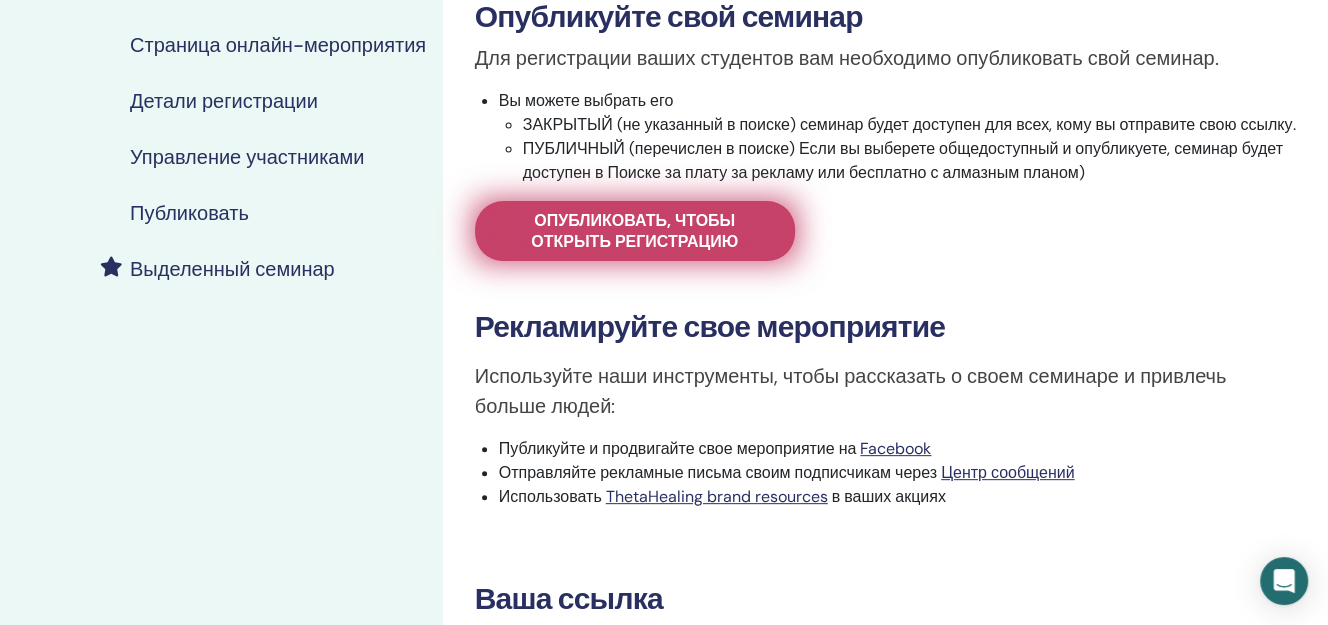 click on "Опубликовать, чтобы открыть регистрацию" at bounding box center [635, 231] 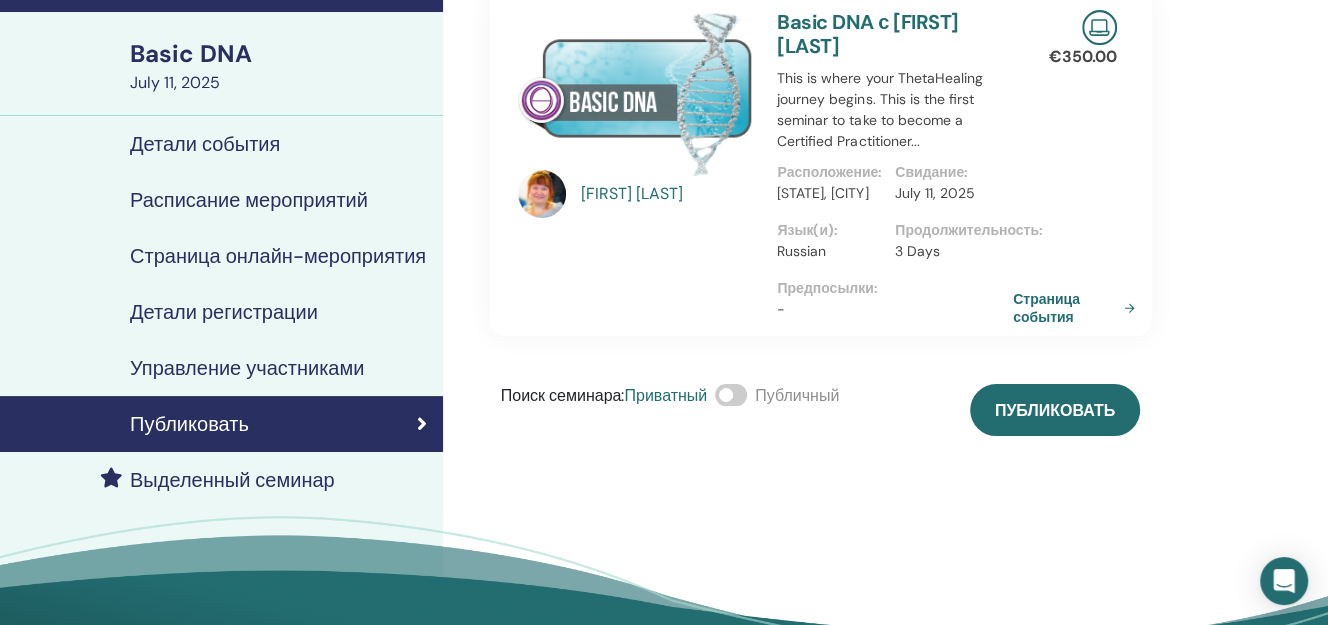 scroll, scrollTop: 111, scrollLeft: 0, axis: vertical 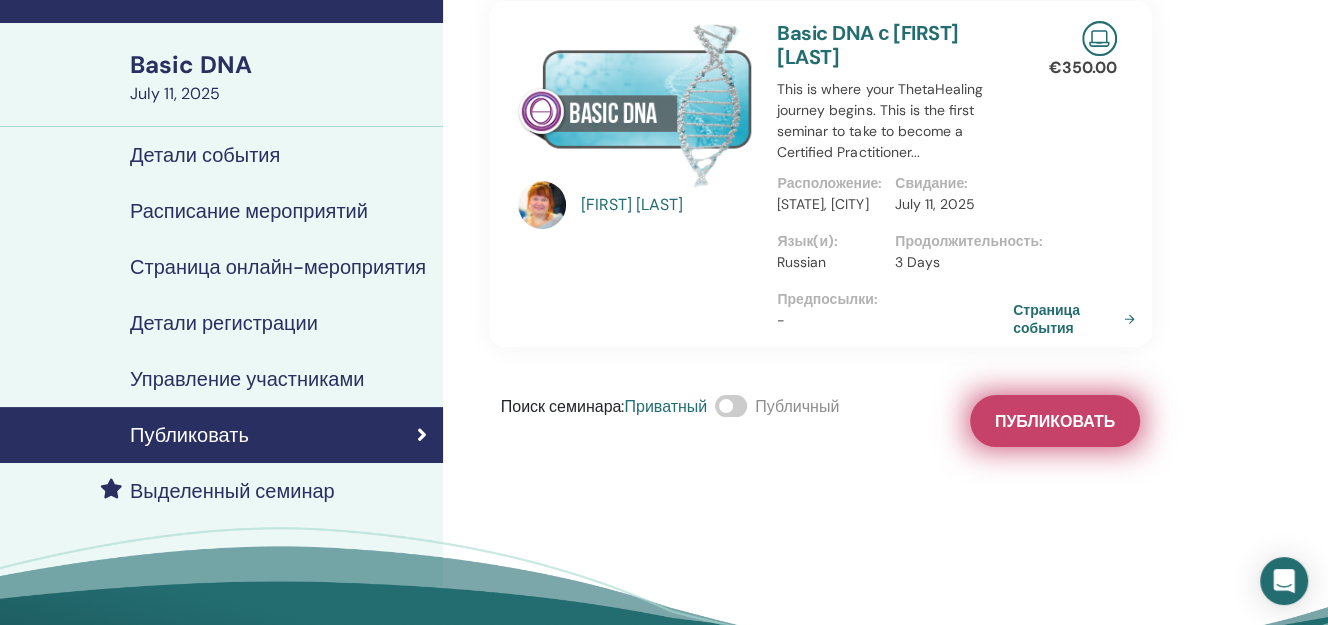 click on "Публиковать" at bounding box center [1055, 421] 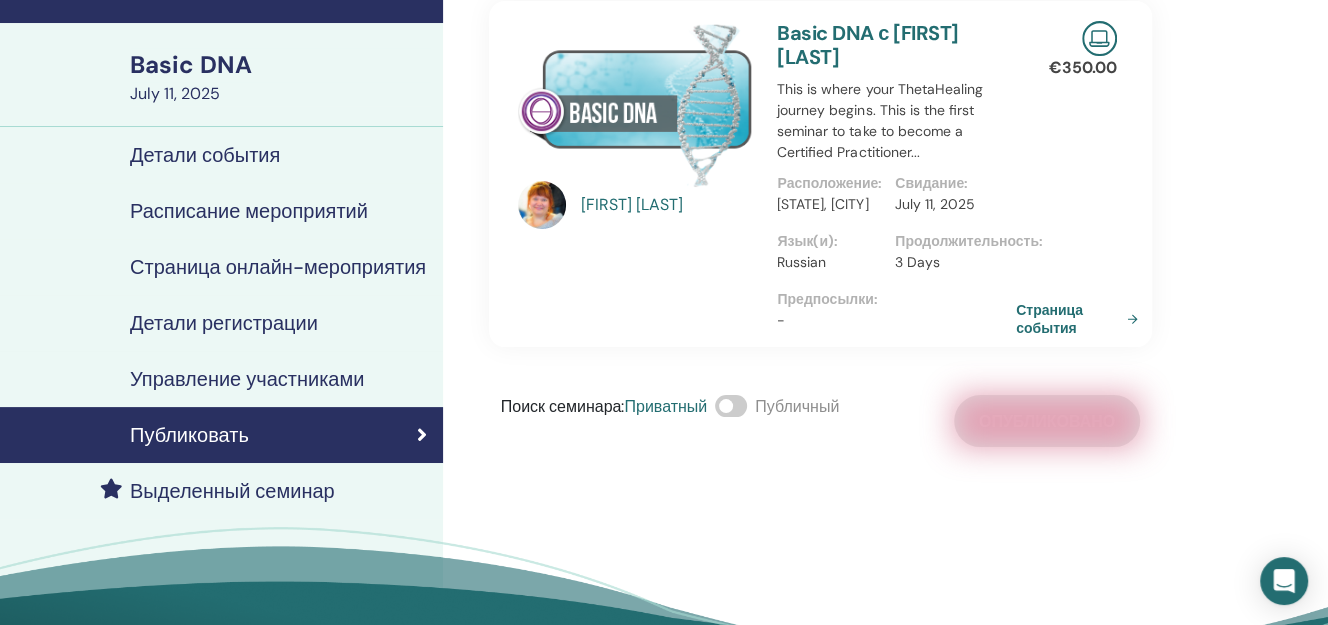 click on "Страница события" at bounding box center [1081, 319] 